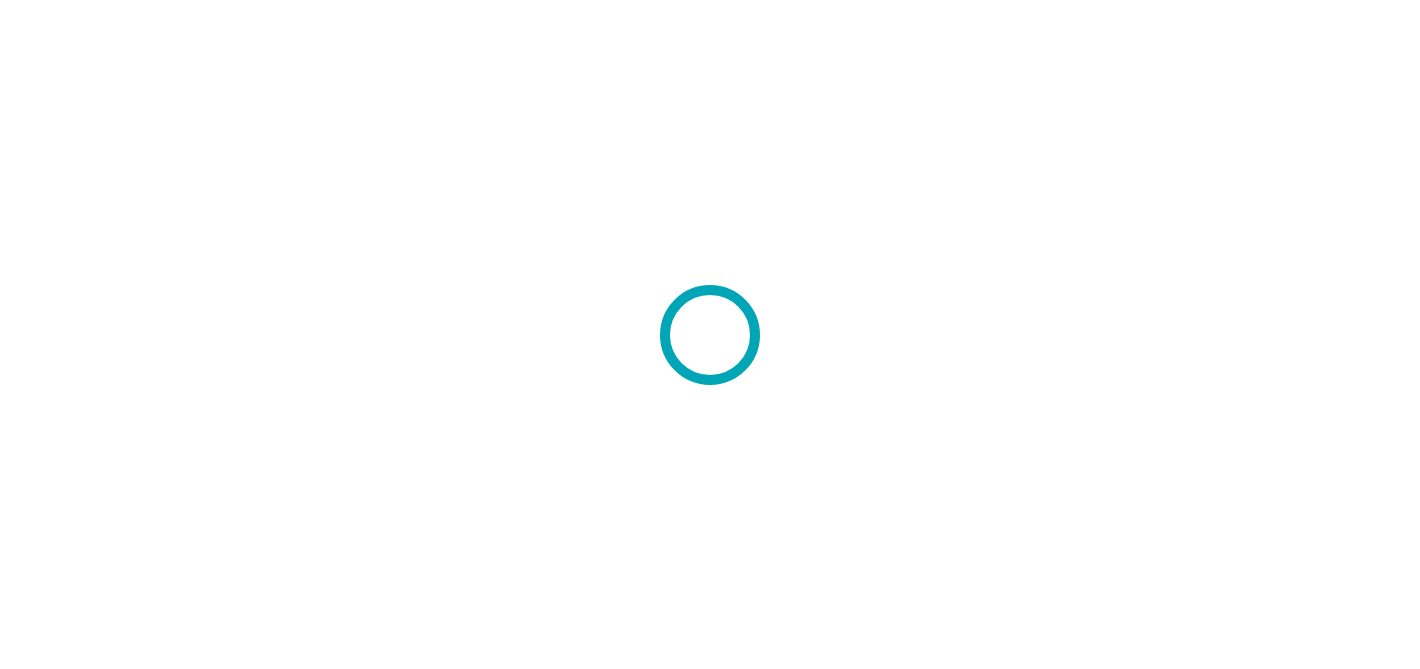 scroll, scrollTop: 0, scrollLeft: 0, axis: both 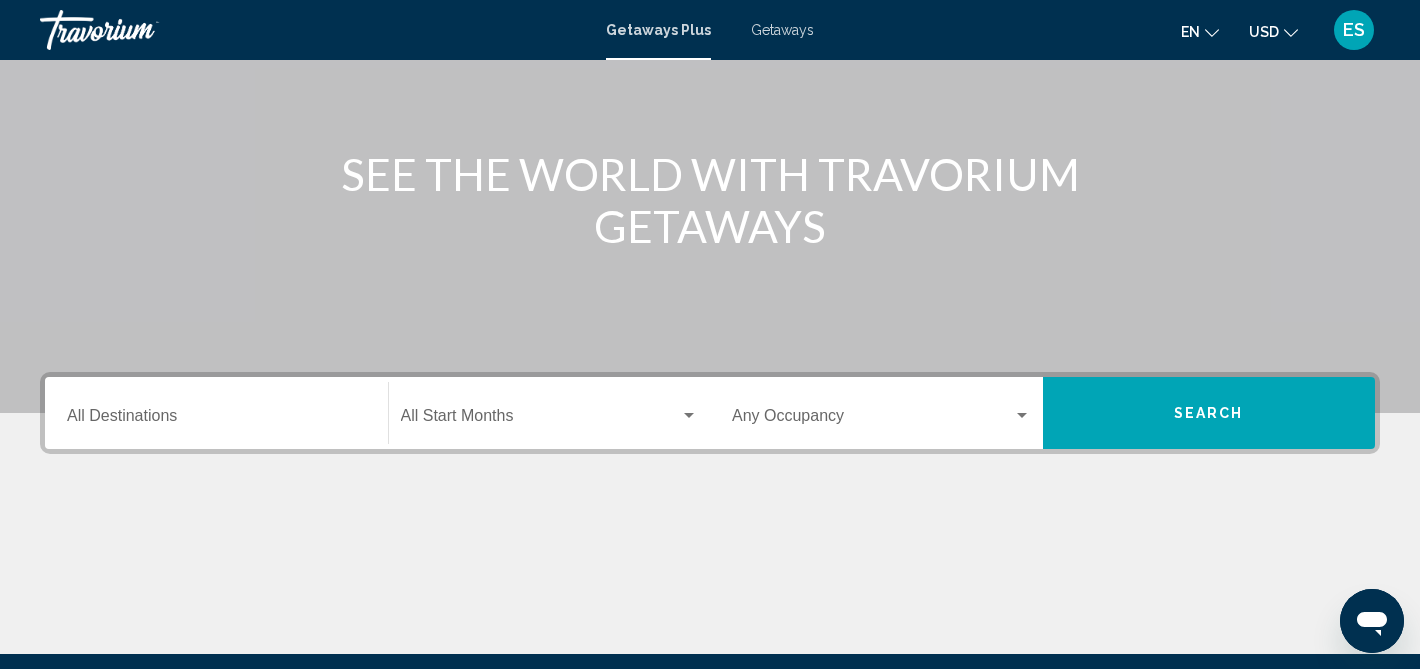 click on "Destination All Destinations" at bounding box center [216, 420] 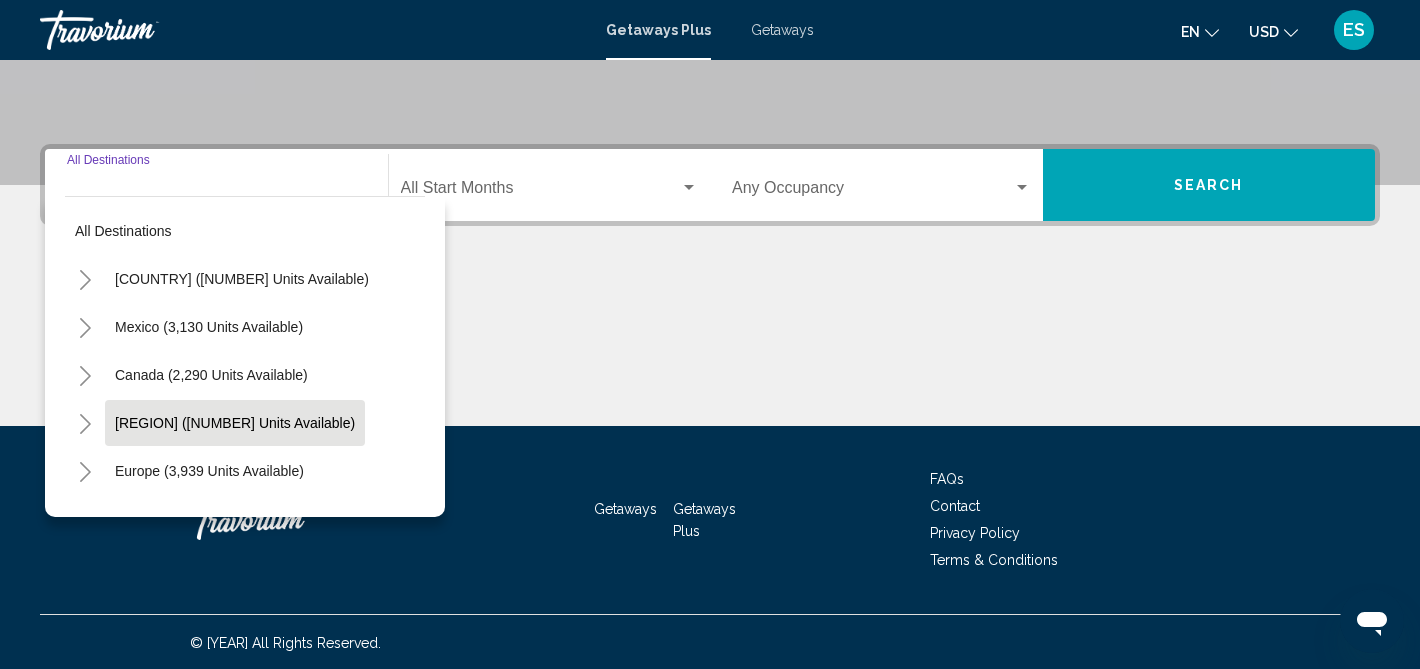 scroll, scrollTop: 417, scrollLeft: 0, axis: vertical 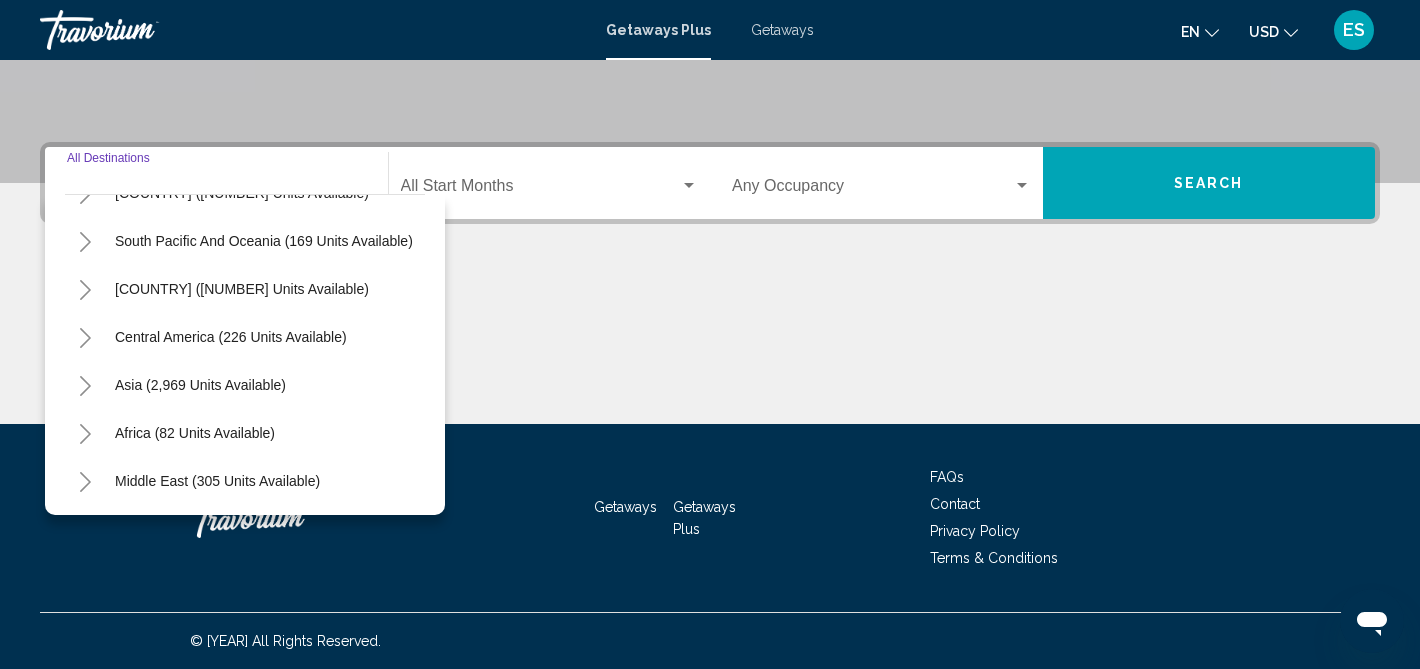 click at bounding box center [85, 386] 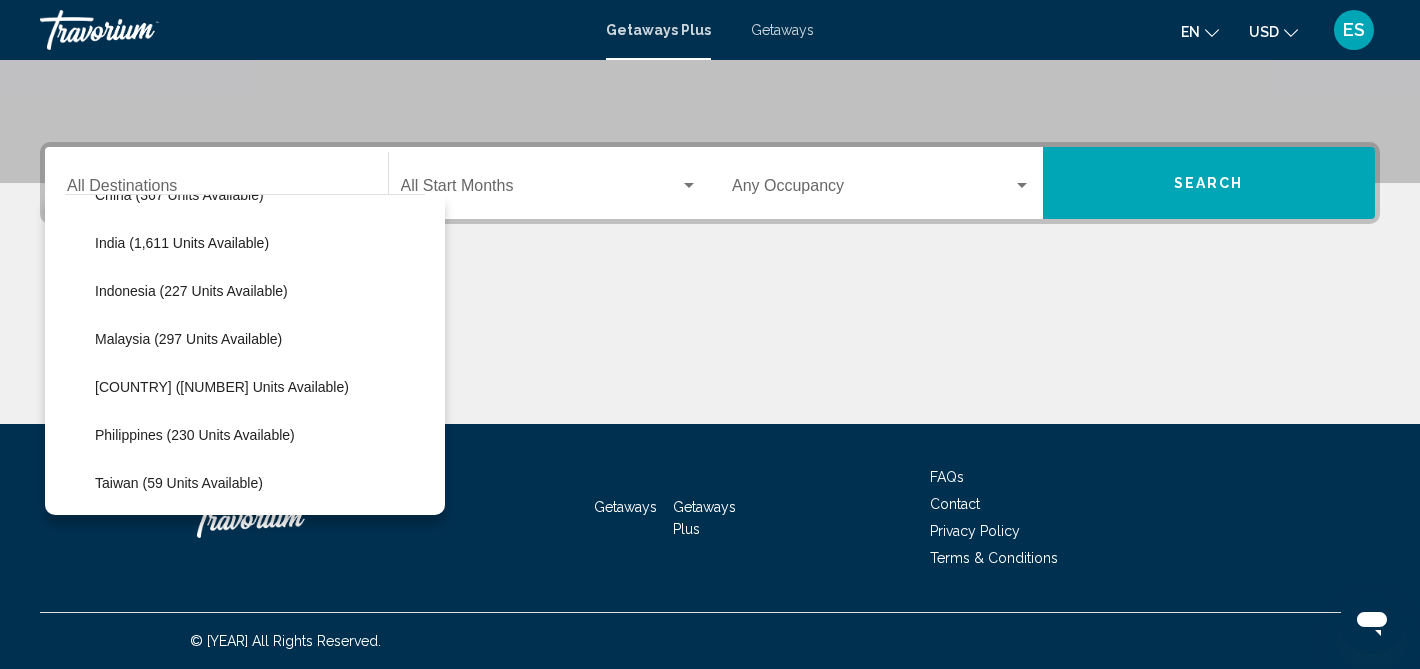scroll, scrollTop: 714, scrollLeft: 0, axis: vertical 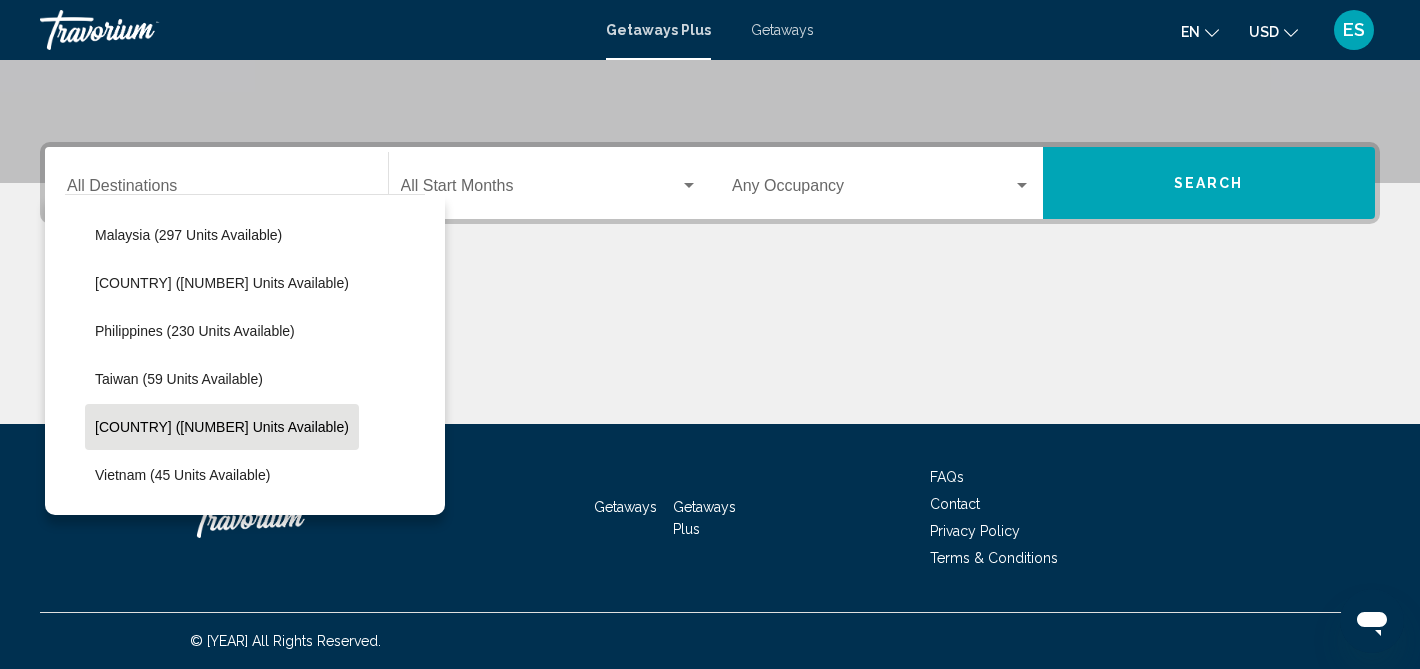 click on "[COUNTRY] ([NUMBER] units available)" at bounding box center (194, 43) 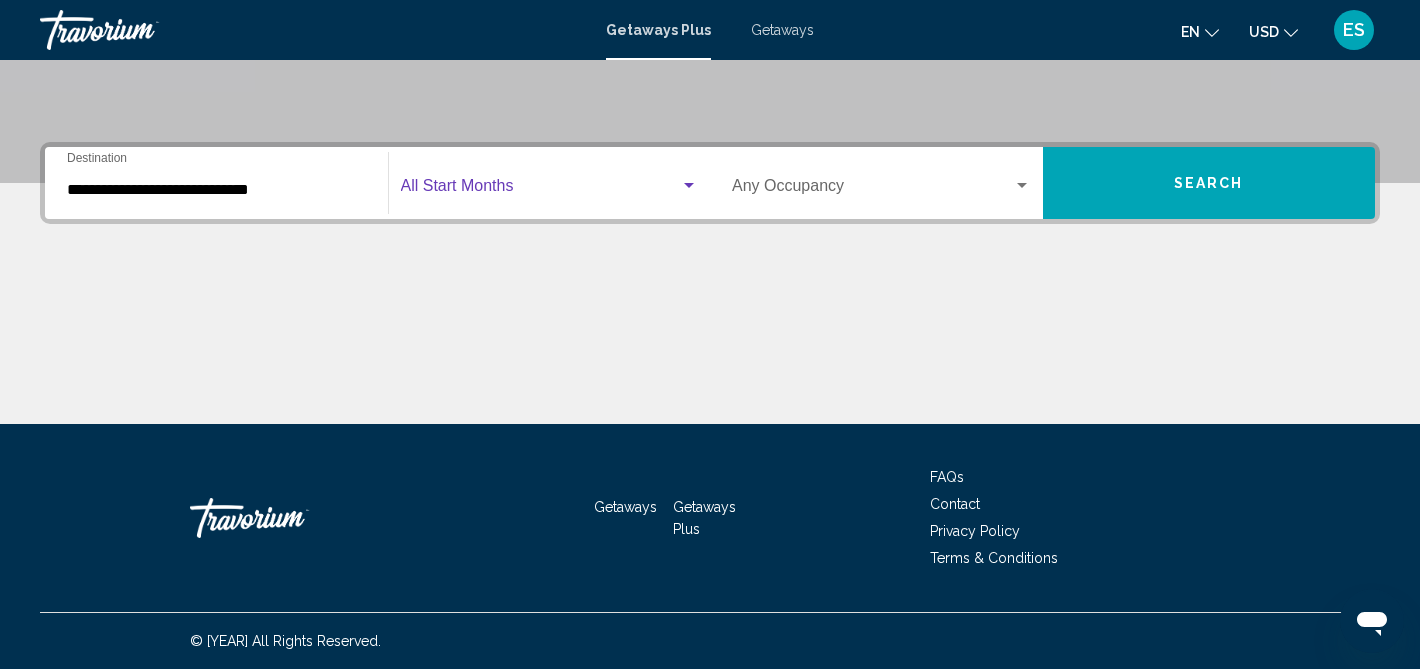 click at bounding box center [541, 190] 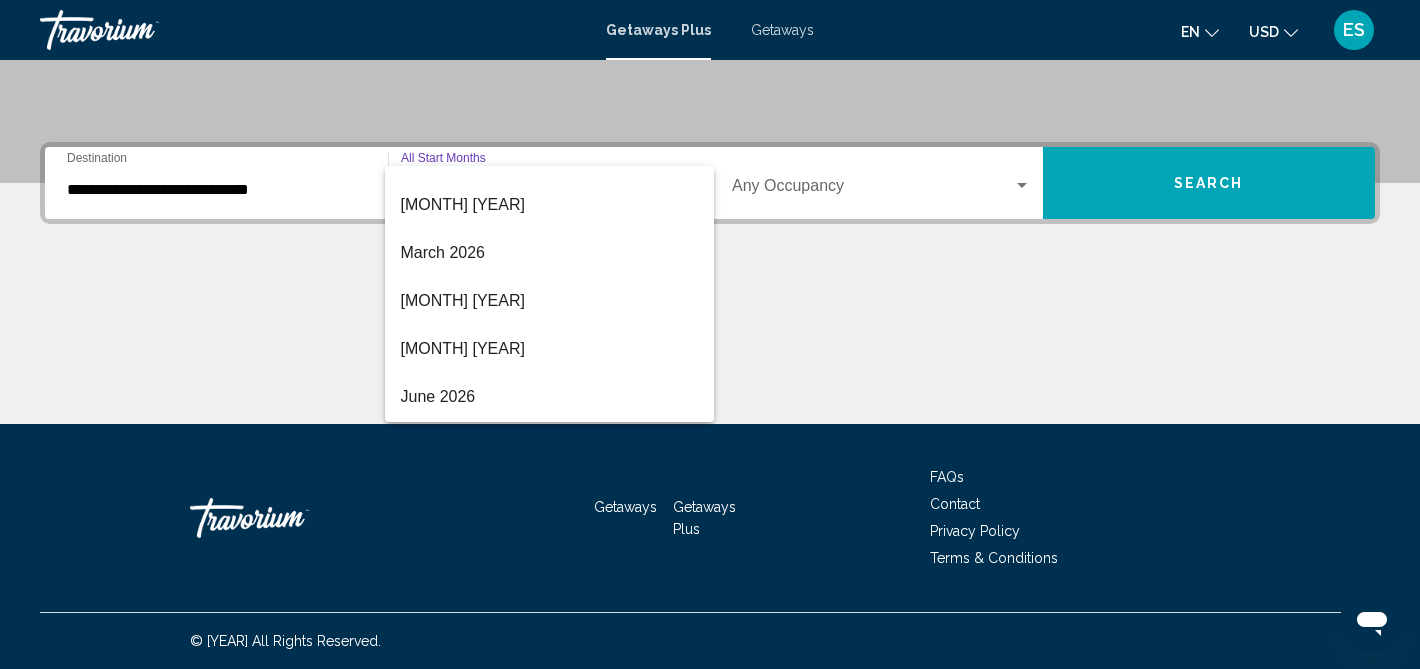 scroll, scrollTop: 416, scrollLeft: 0, axis: vertical 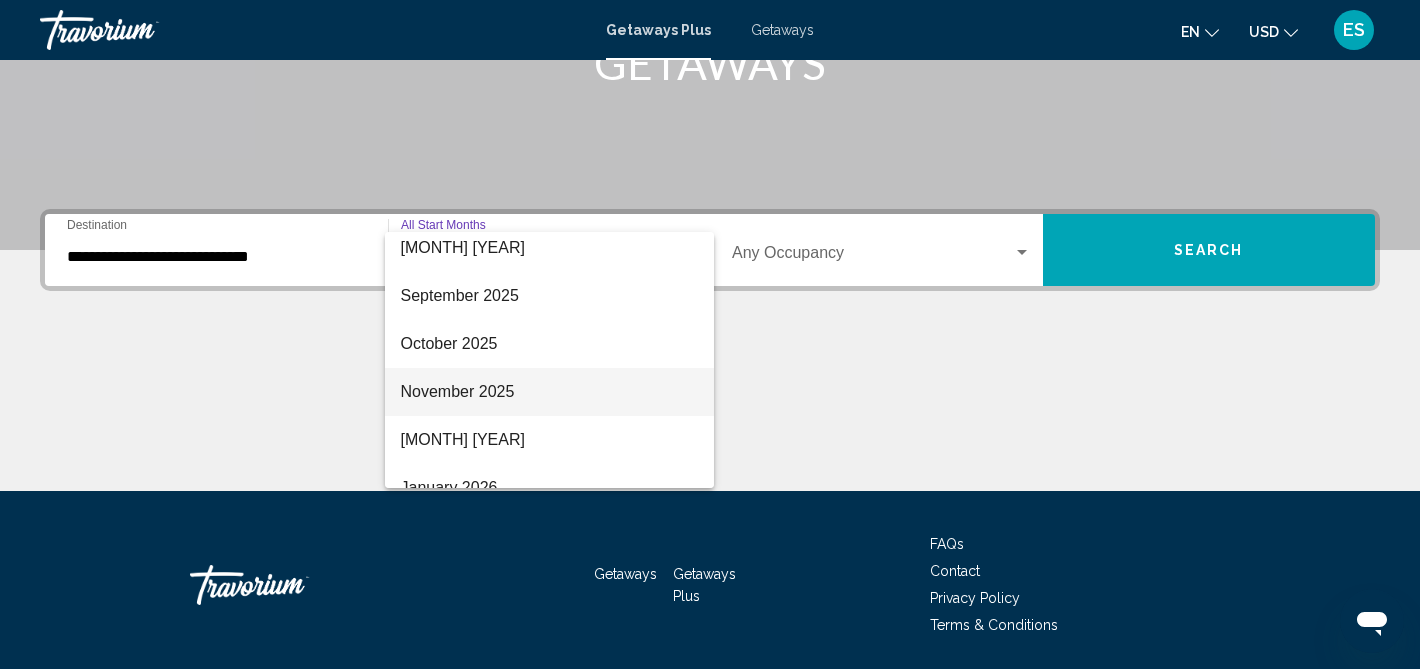 click on "November 2025" at bounding box center [550, 392] 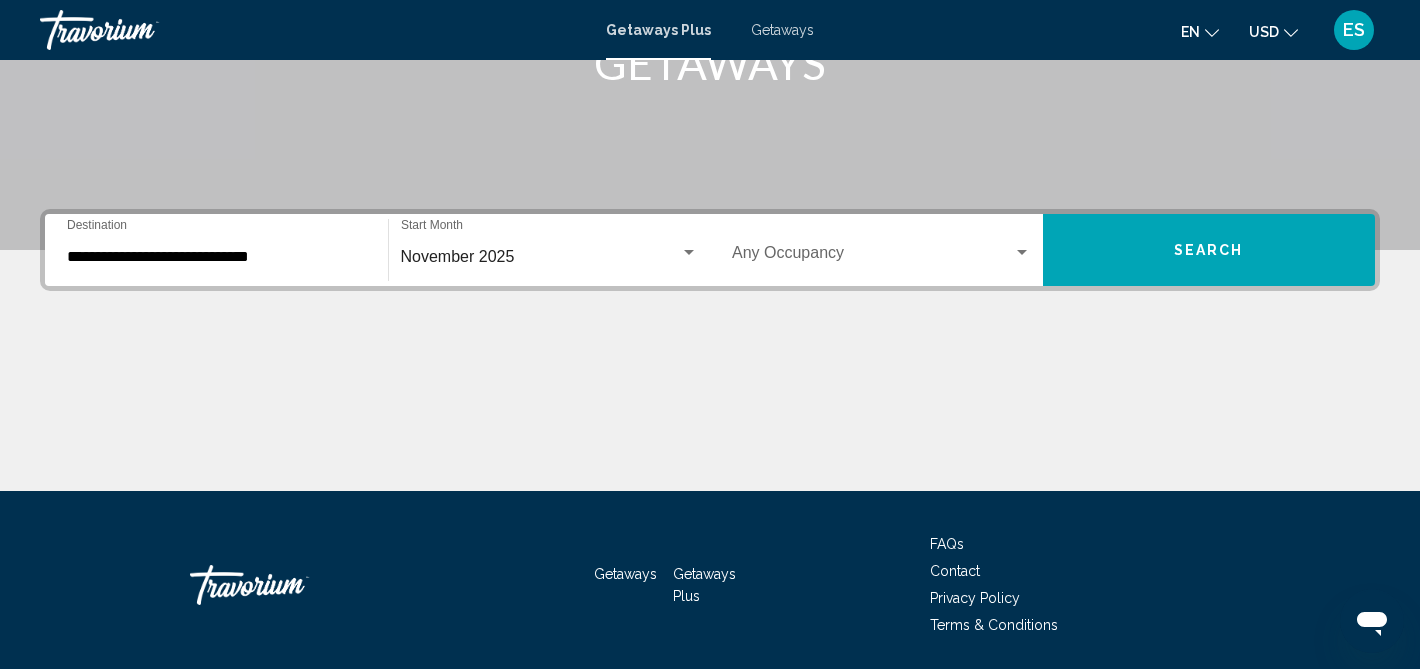 click at bounding box center (1291, 33) 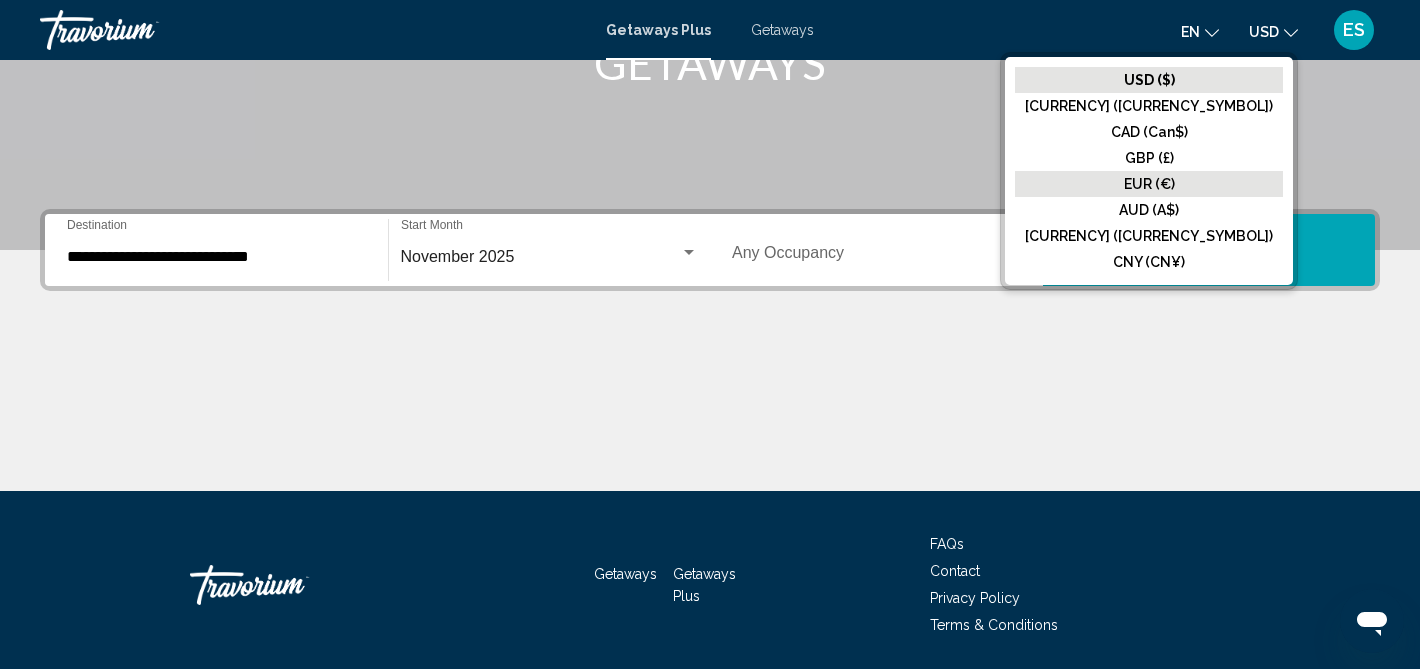 click on "EUR (€)" at bounding box center [1149, 80] 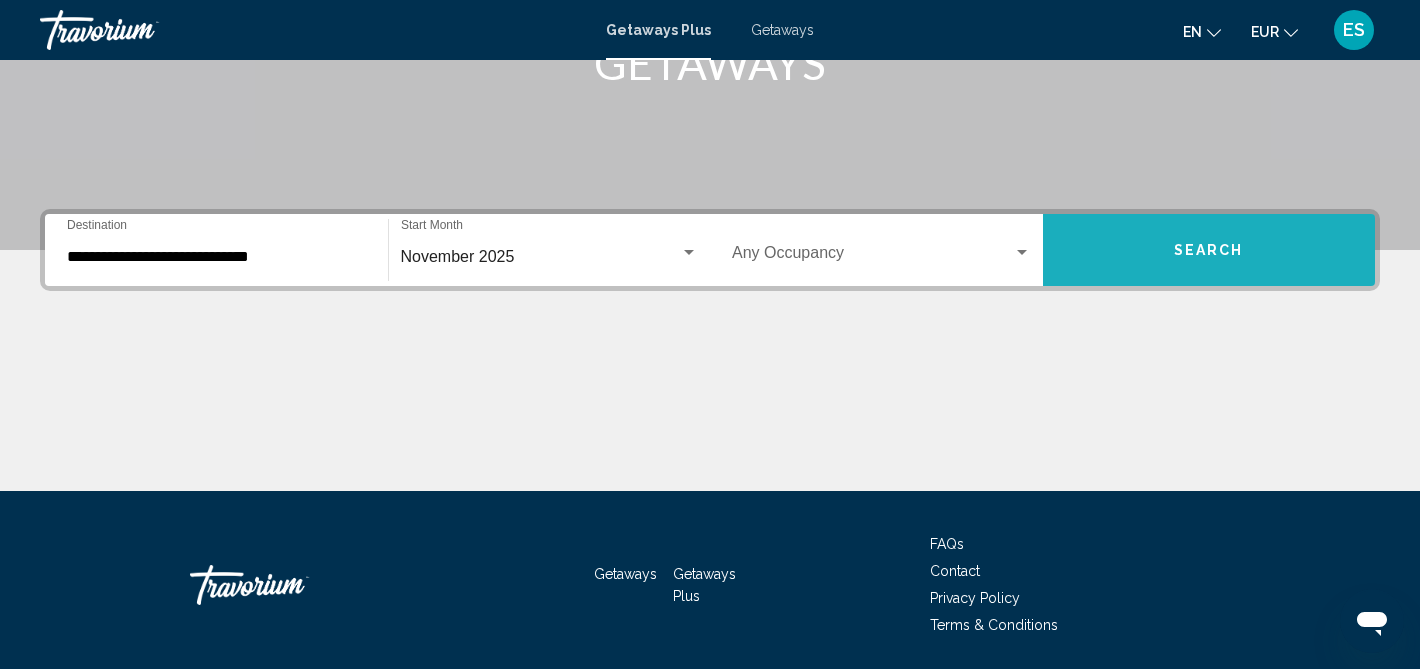 click on "Search" at bounding box center [1209, 250] 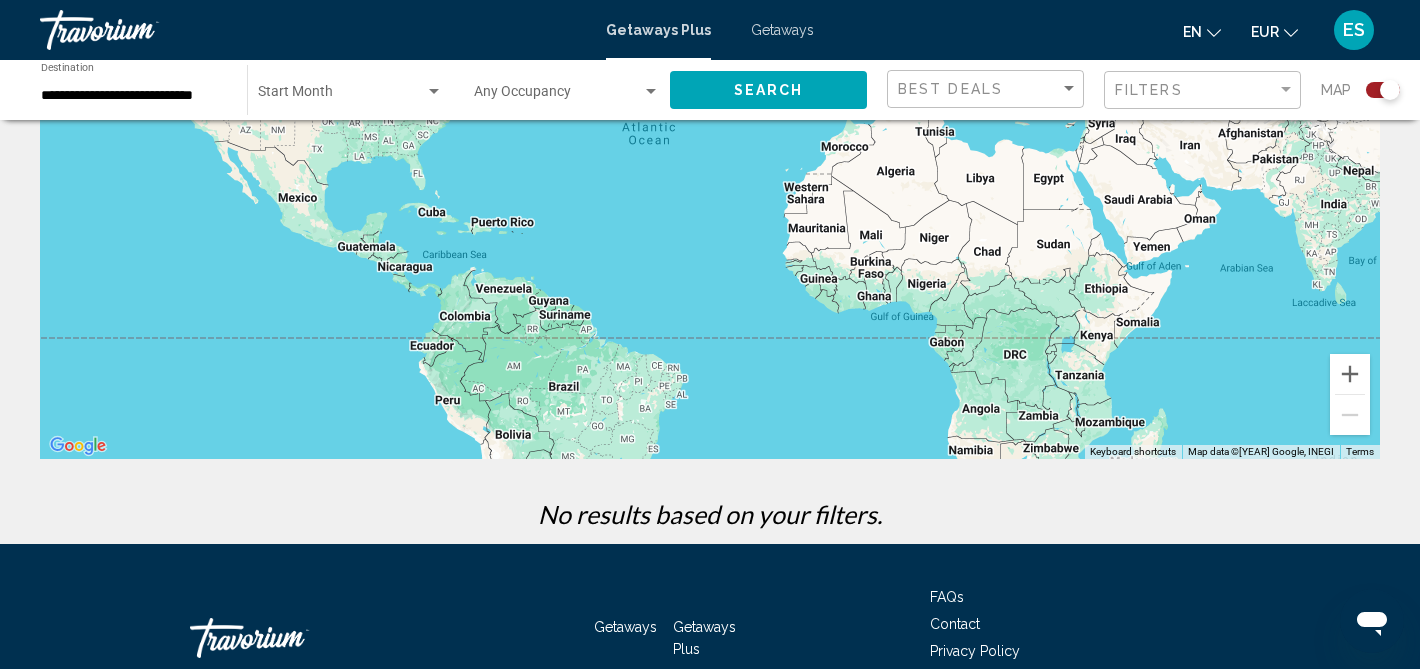 scroll, scrollTop: 136, scrollLeft: 0, axis: vertical 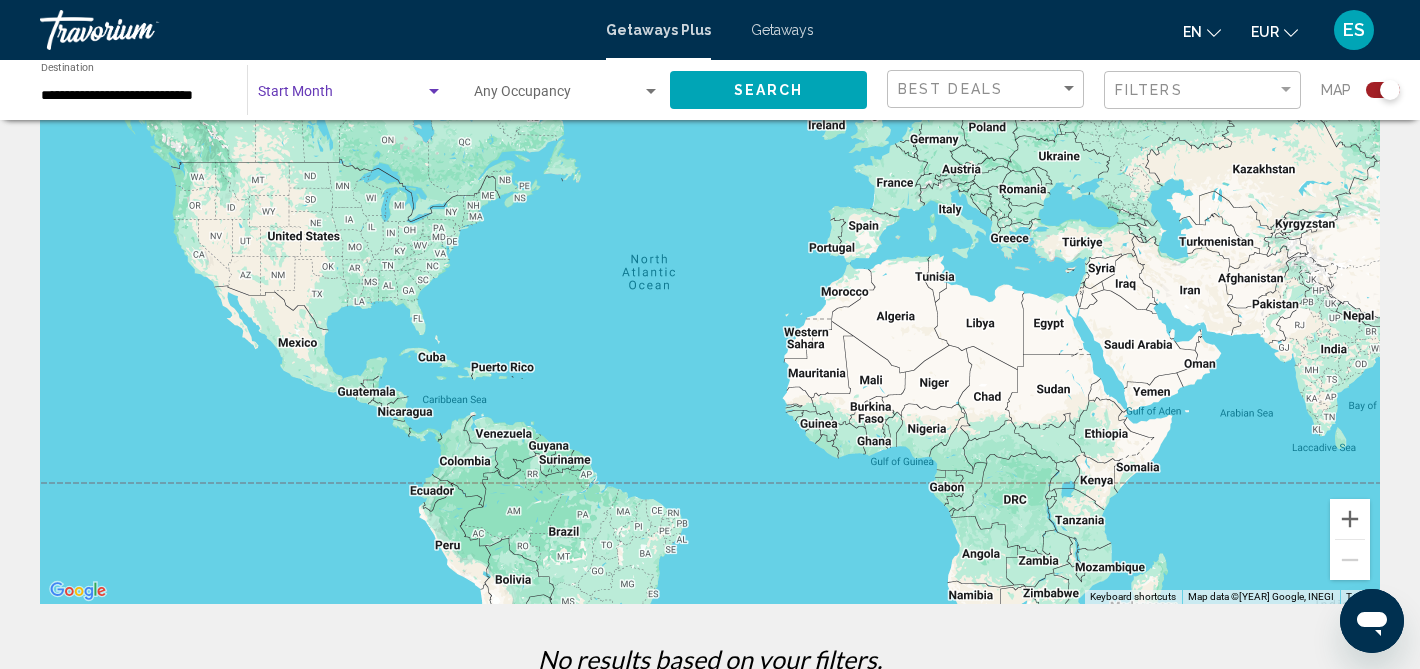 click at bounding box center [341, 96] 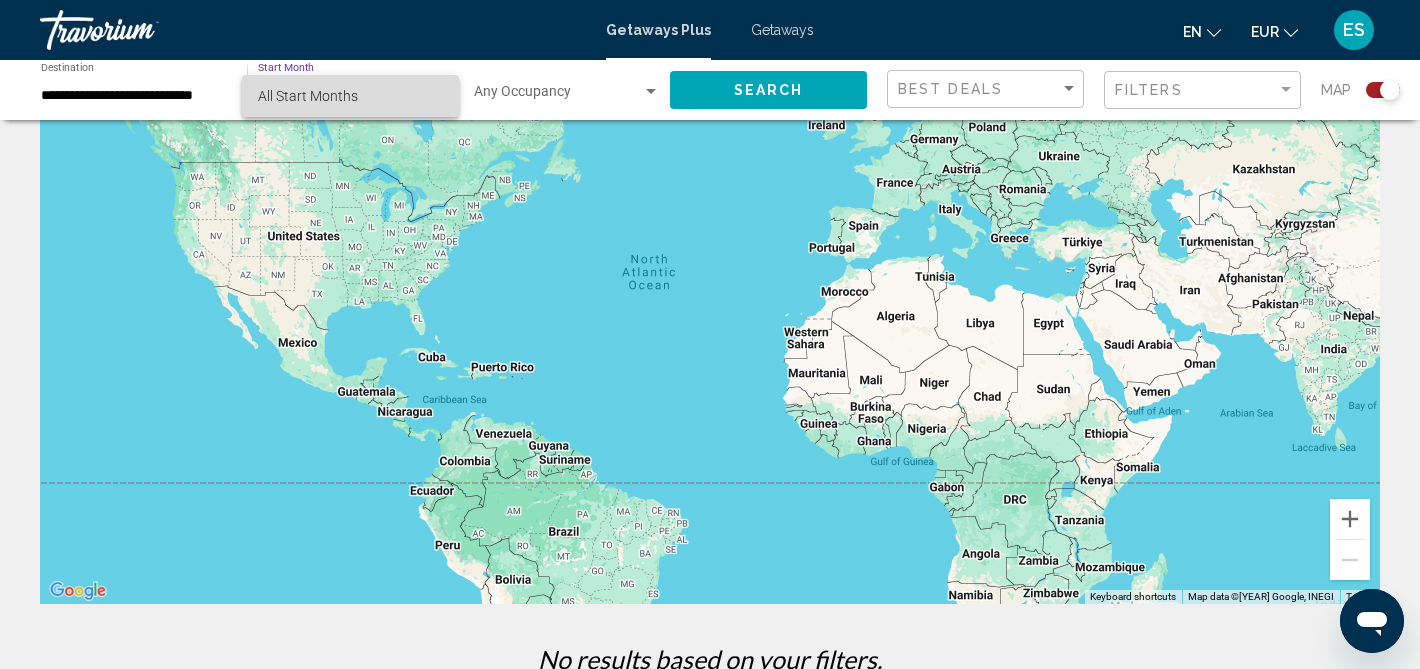 click on "All Start Months" at bounding box center (308, 96) 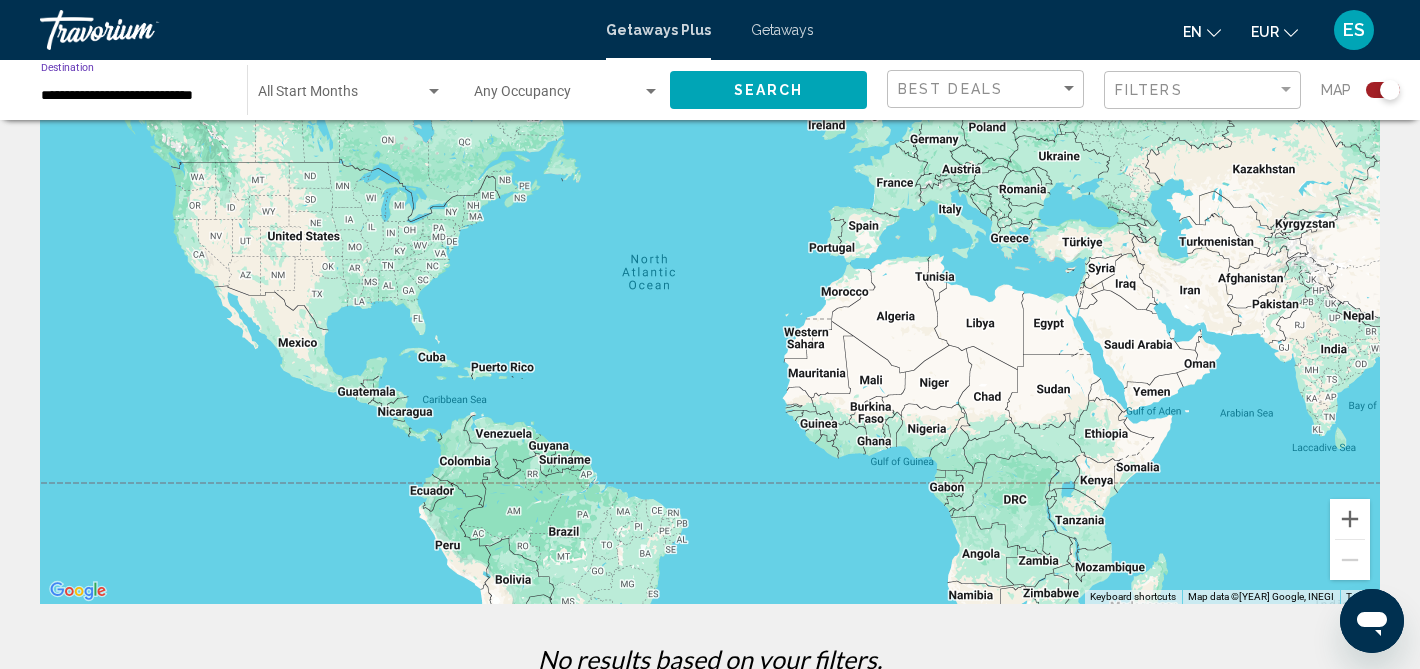 click on "**********" at bounding box center (134, 96) 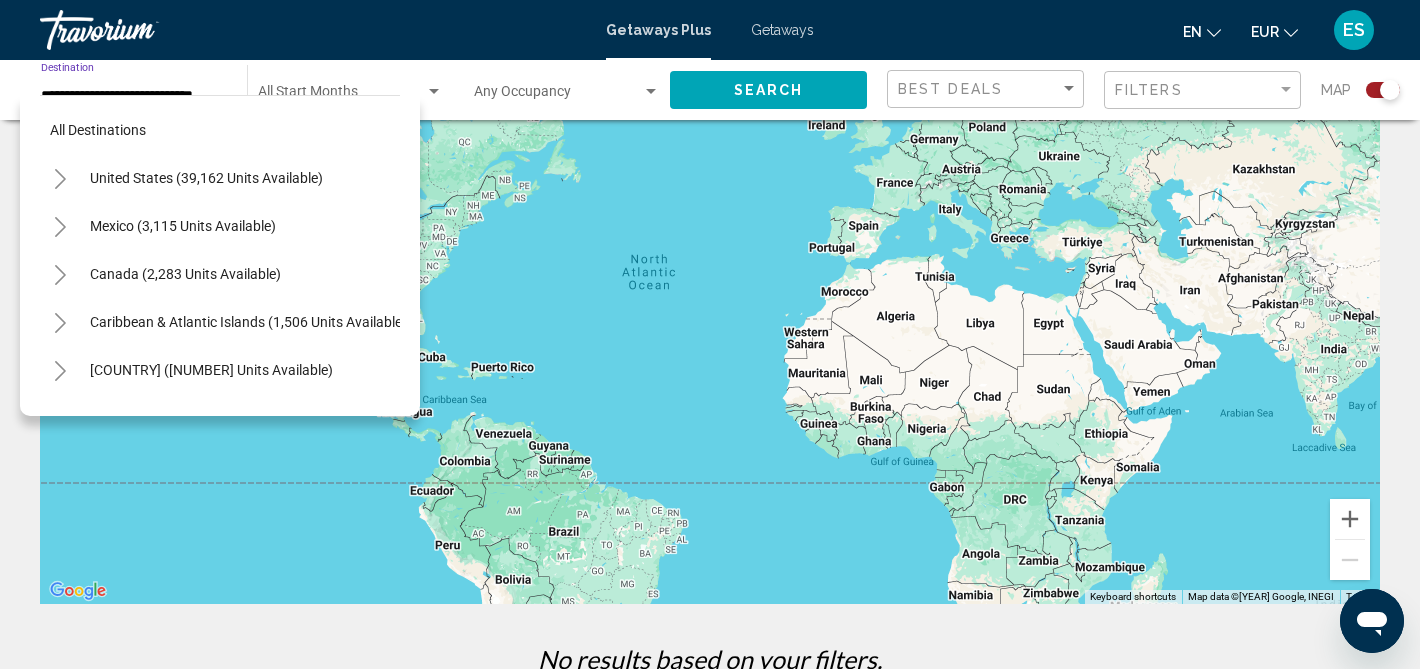 scroll, scrollTop: 791, scrollLeft: 0, axis: vertical 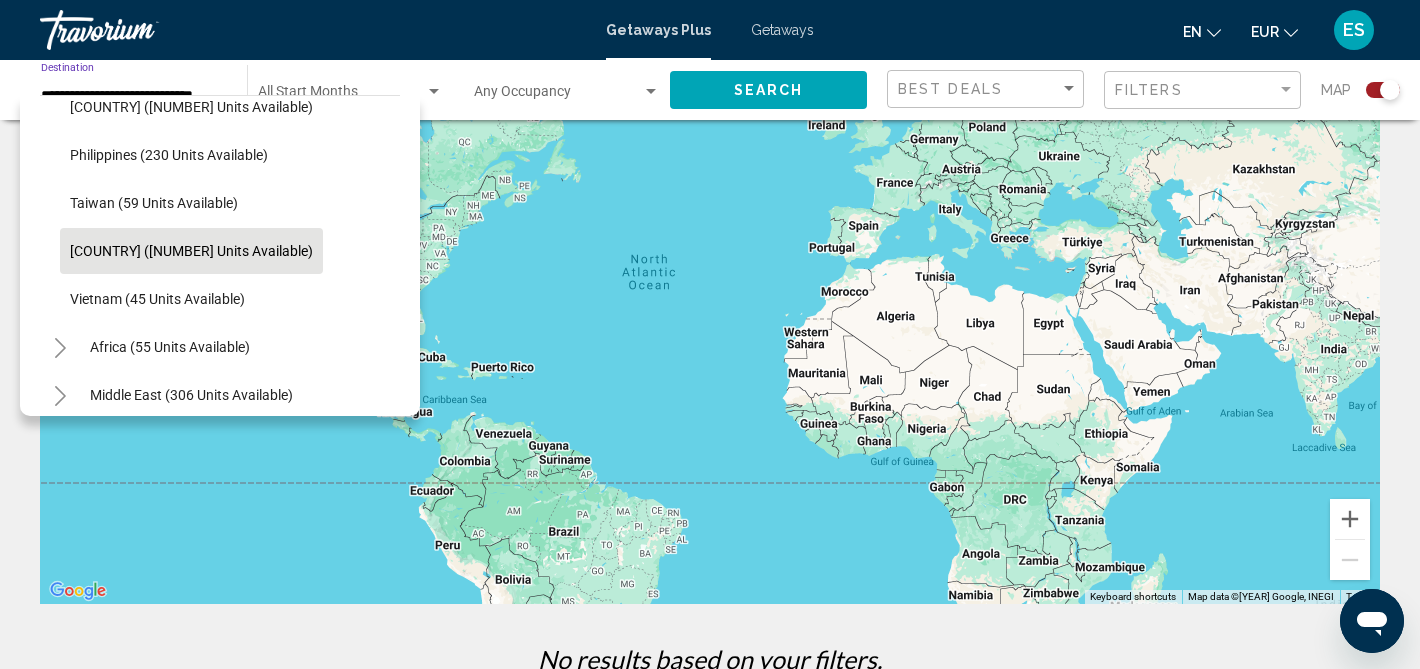 click on "Start Month All Start Months" at bounding box center (350, 90) 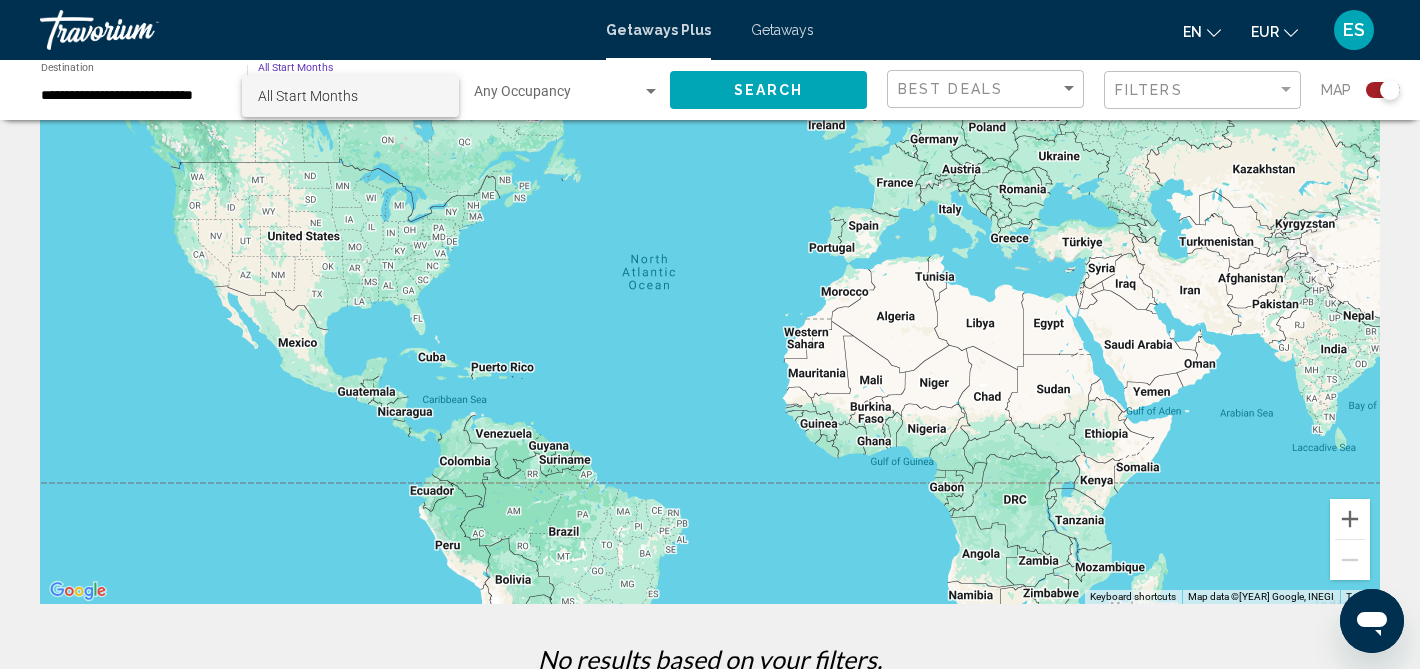 click on "All Start Months" at bounding box center (350, 96) 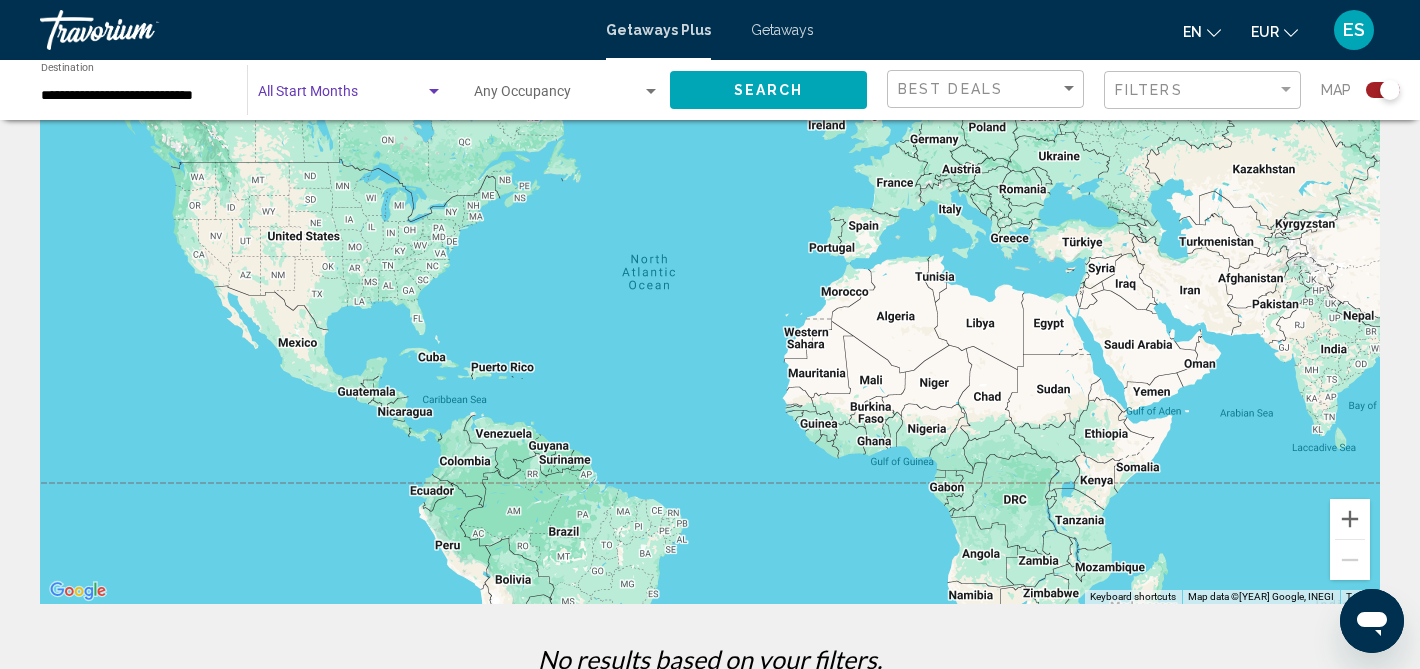 scroll, scrollTop: 0, scrollLeft: 0, axis: both 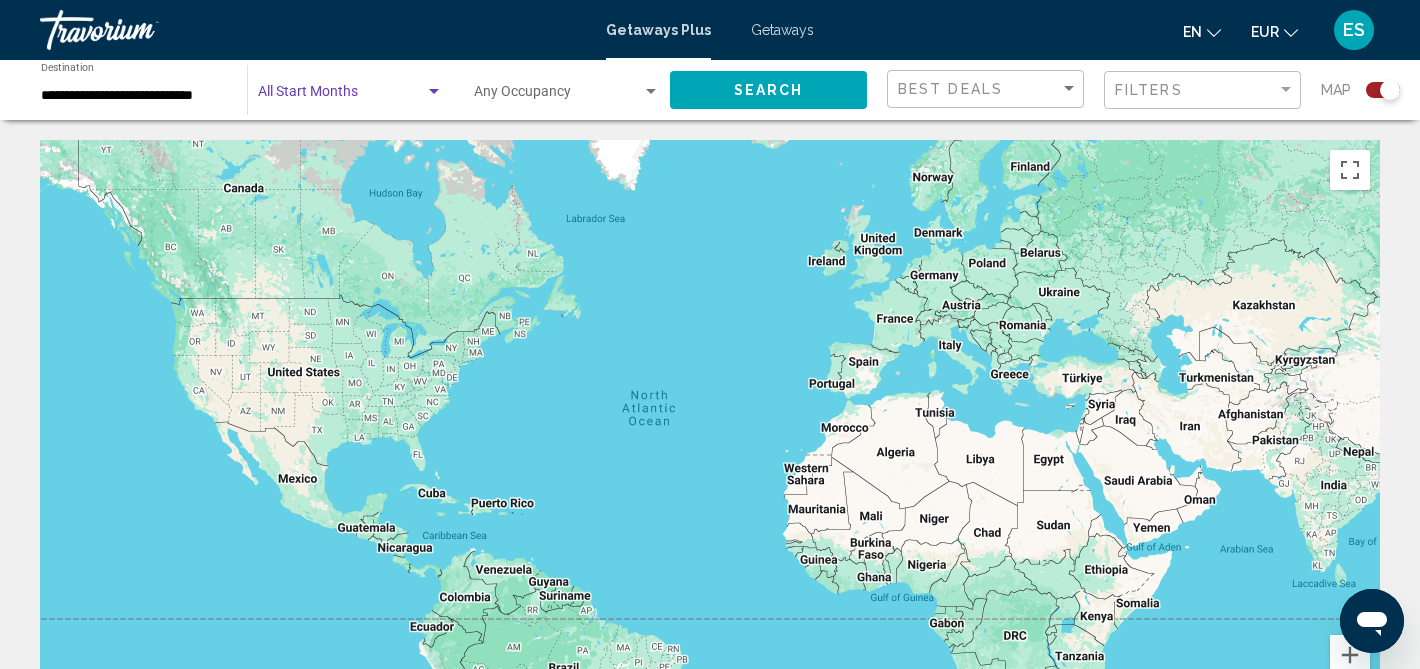 click at bounding box center [140, 30] 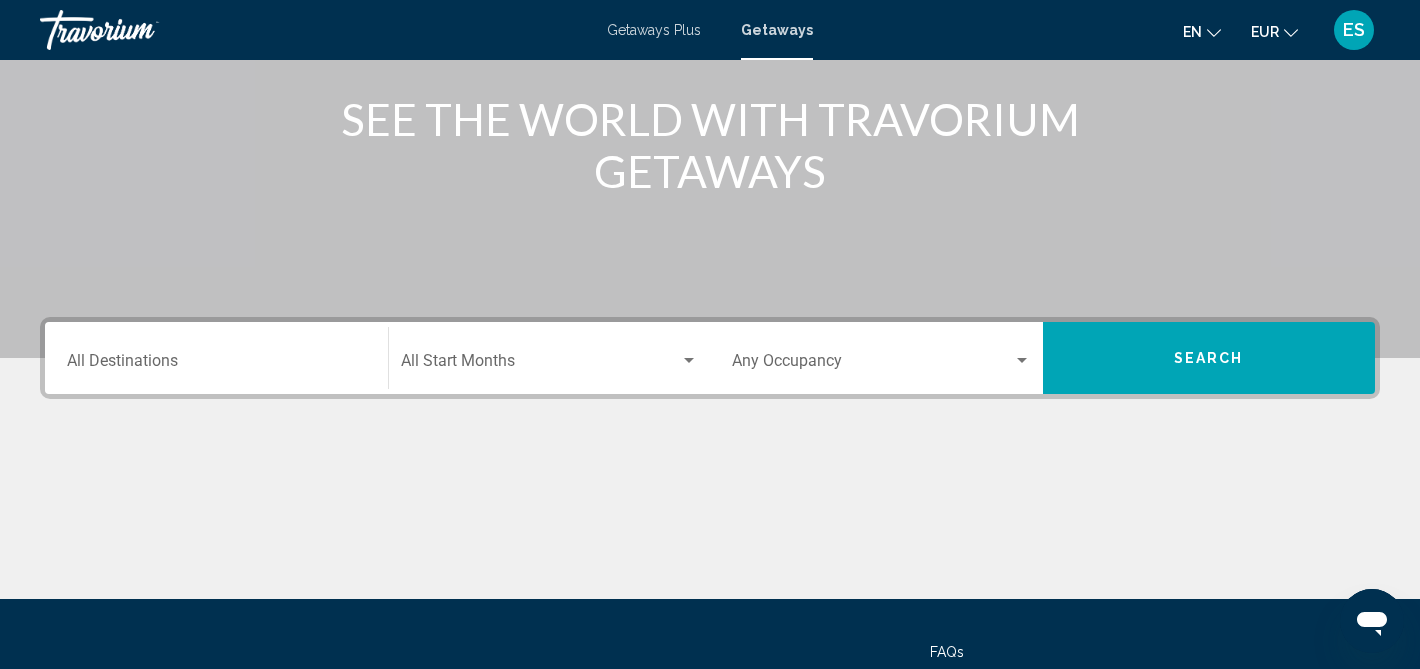 click on "Destination All Destinations" at bounding box center [216, 365] 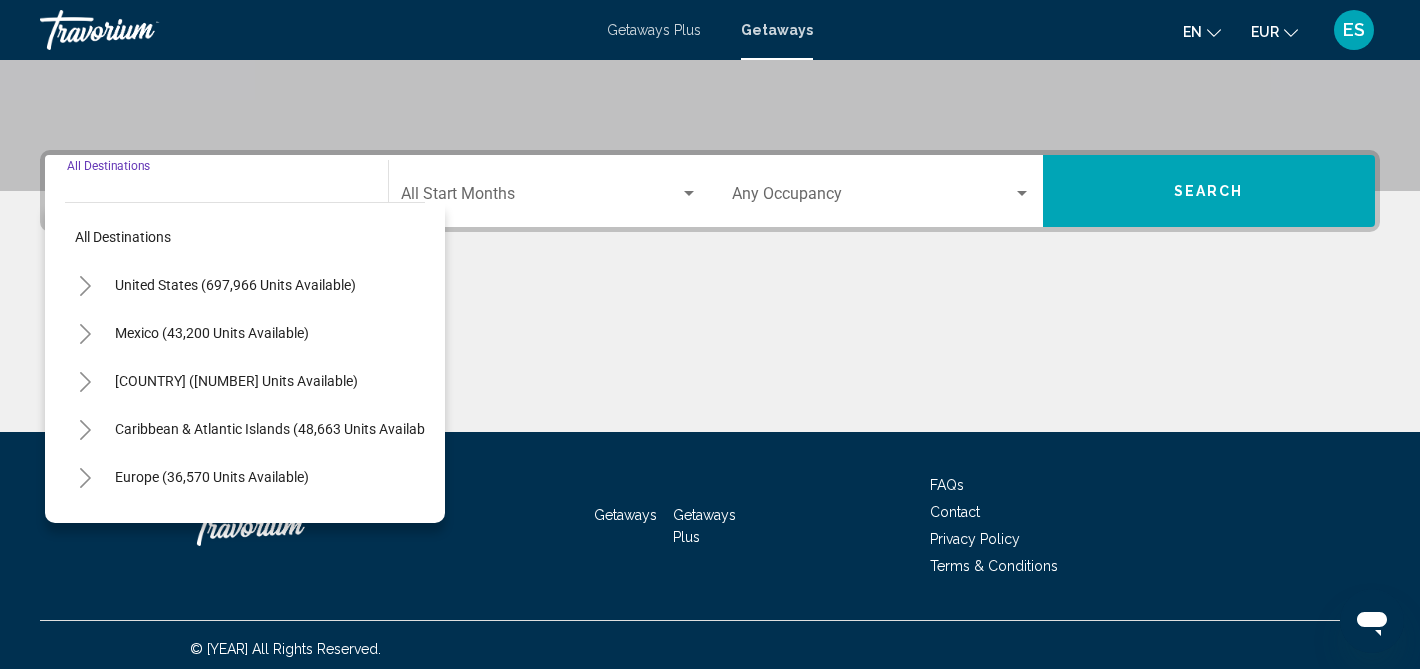 scroll, scrollTop: 417, scrollLeft: 0, axis: vertical 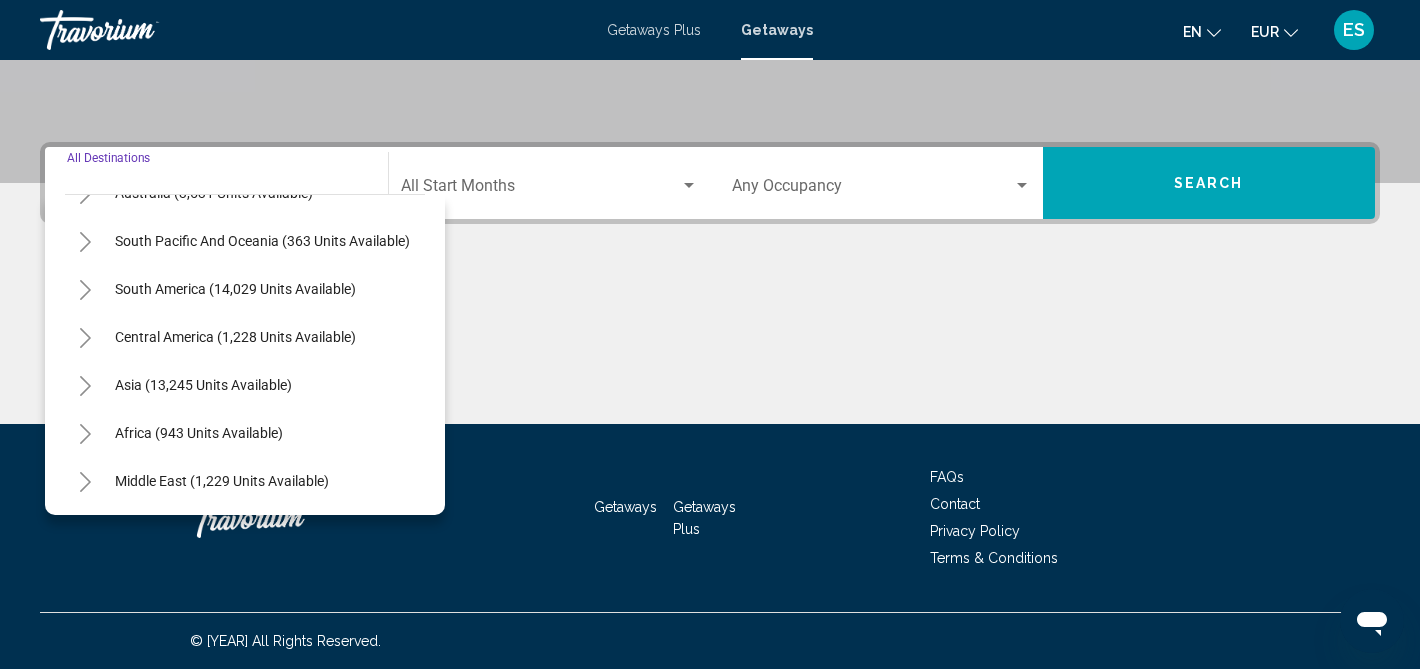 click at bounding box center (85, 386) 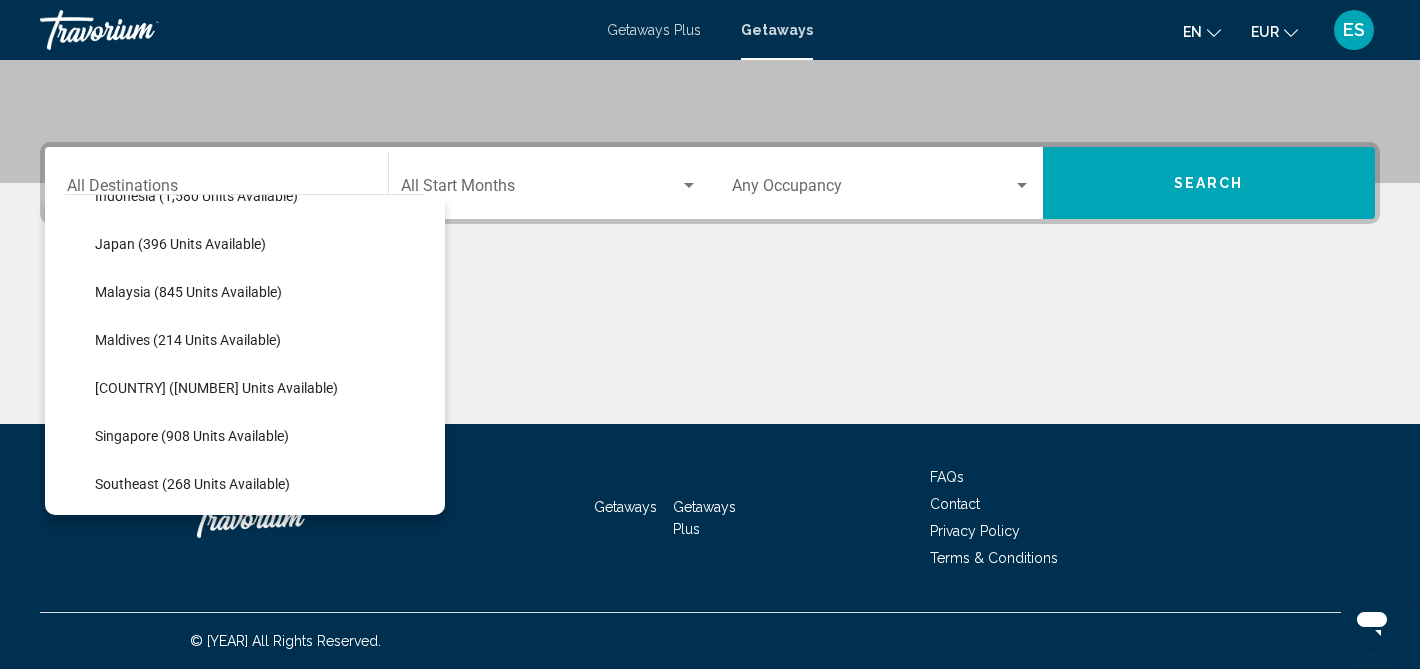 scroll, scrollTop: 894, scrollLeft: 0, axis: vertical 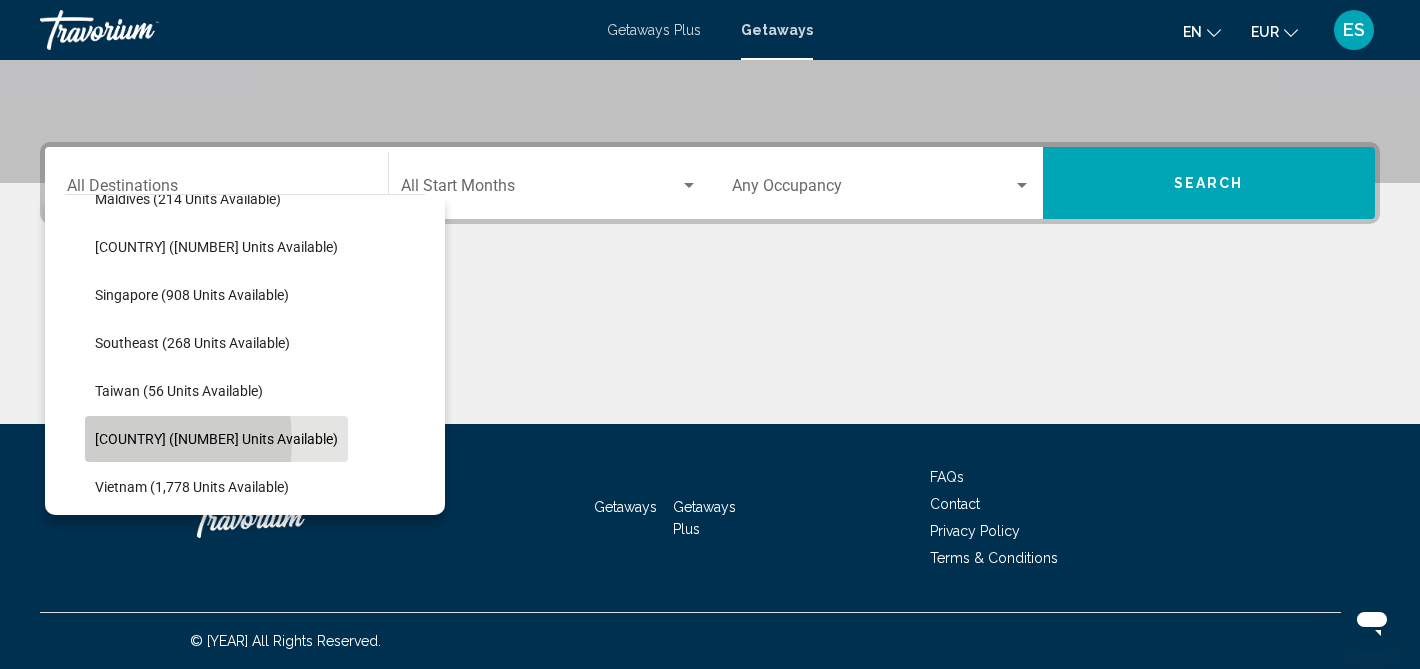 click on "[COUNTRY] ([NUMBER] units available)" at bounding box center (216, 439) 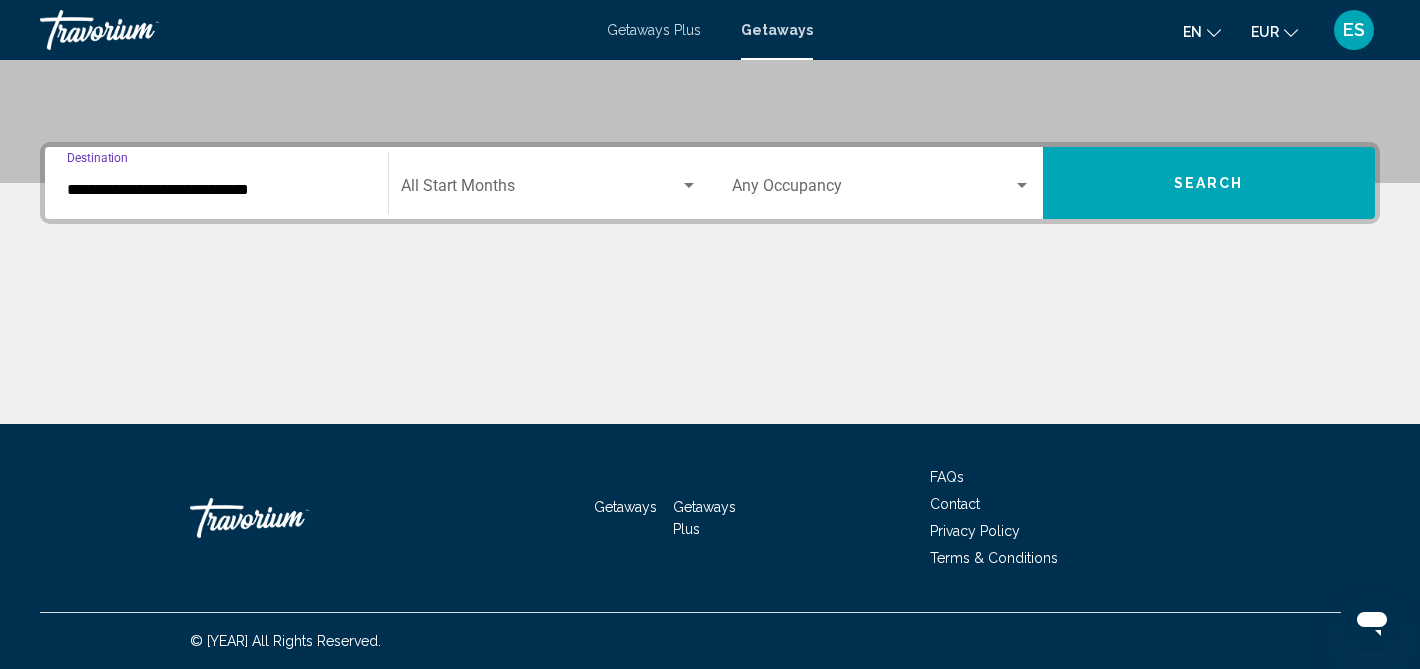 click on "Search" at bounding box center (1209, 183) 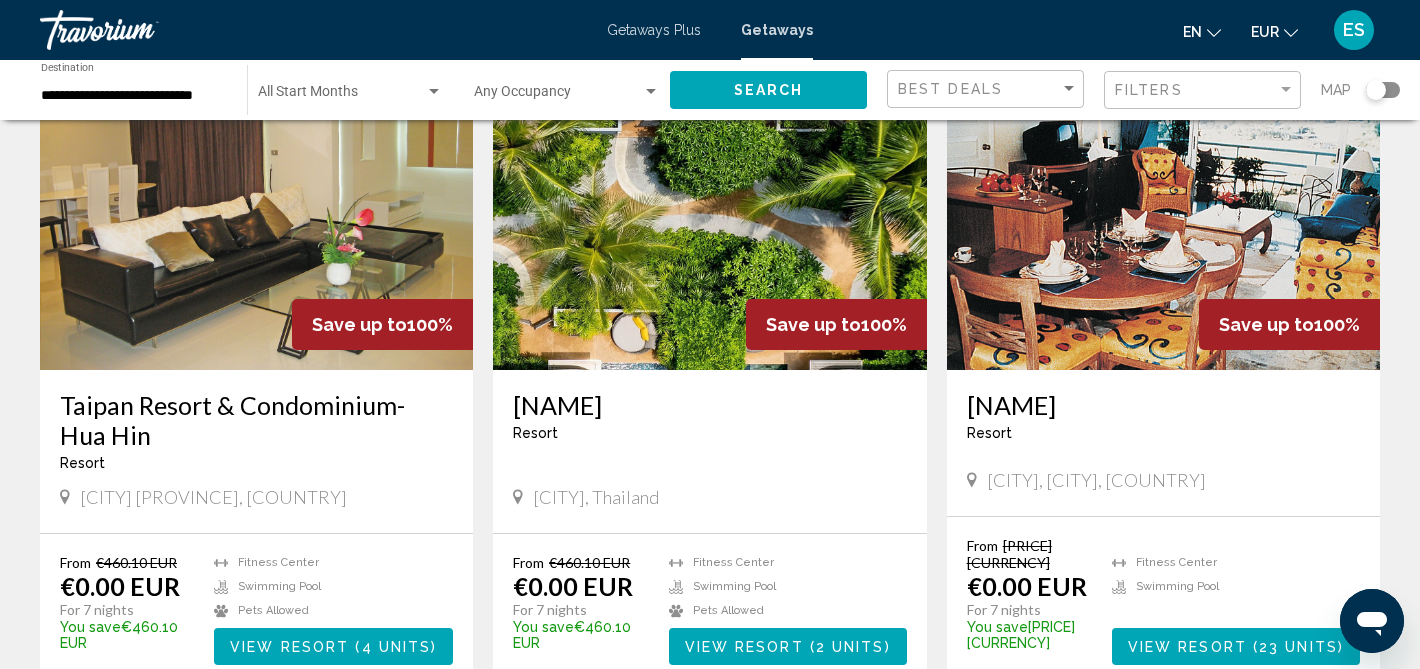 scroll, scrollTop: 132, scrollLeft: 0, axis: vertical 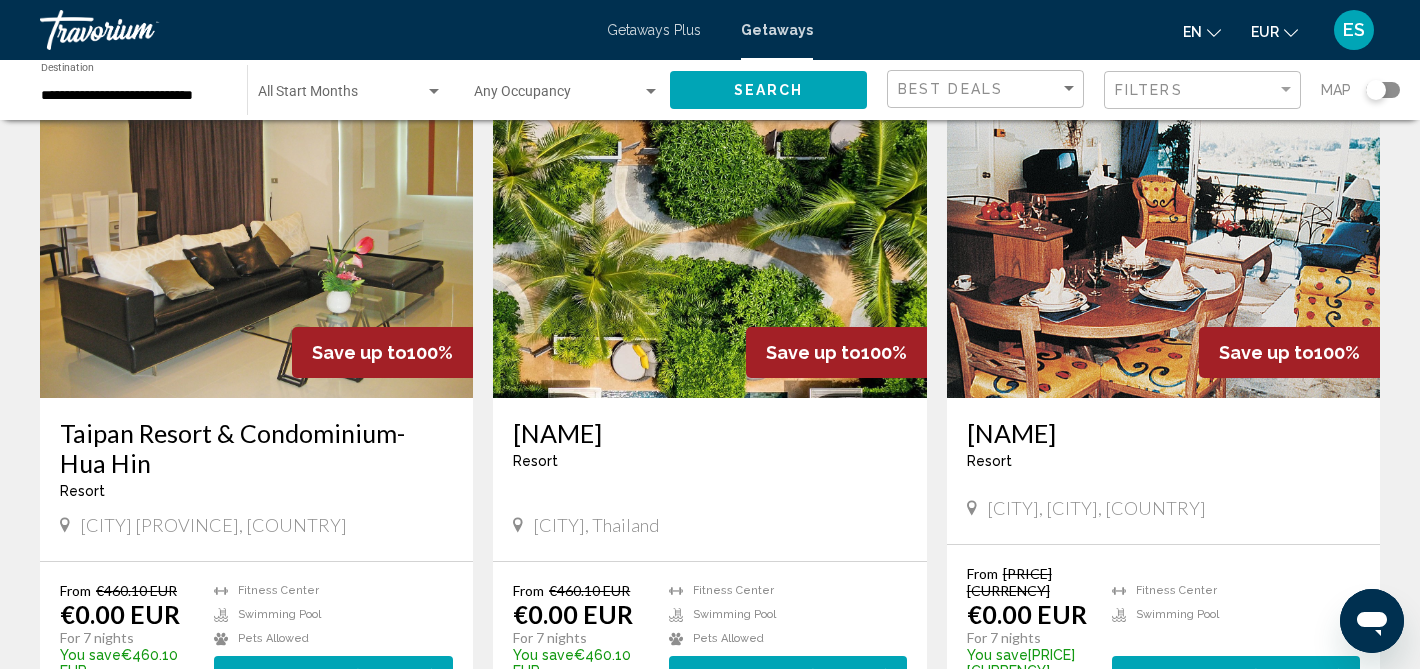 click at bounding box center [709, 238] 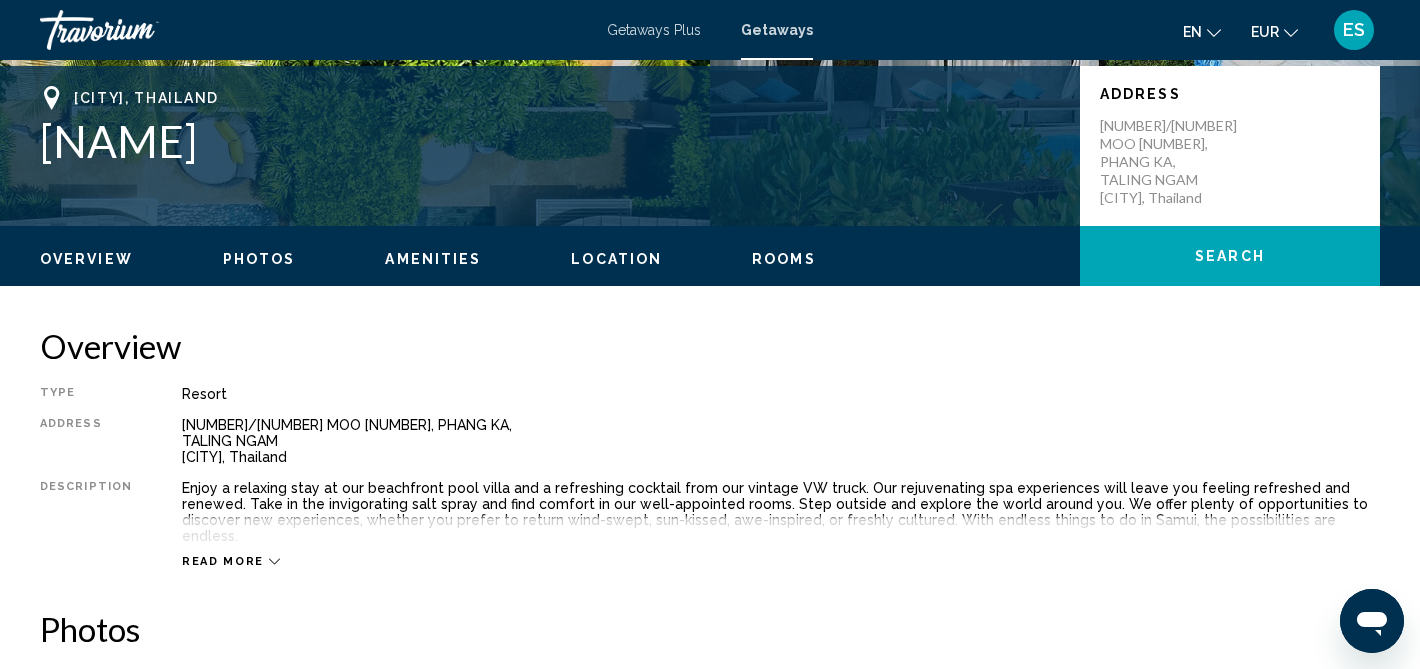 scroll, scrollTop: 432, scrollLeft: 0, axis: vertical 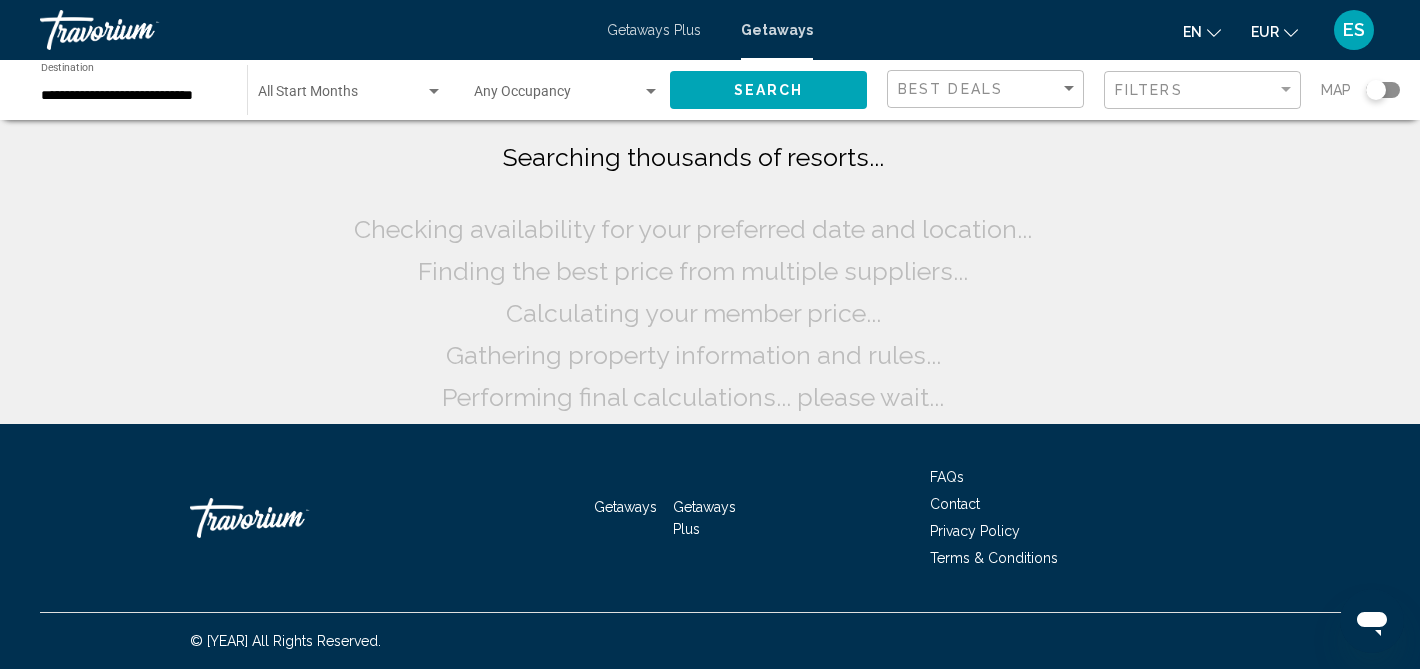 click on "Start Month All Start Months" at bounding box center (350, 90) 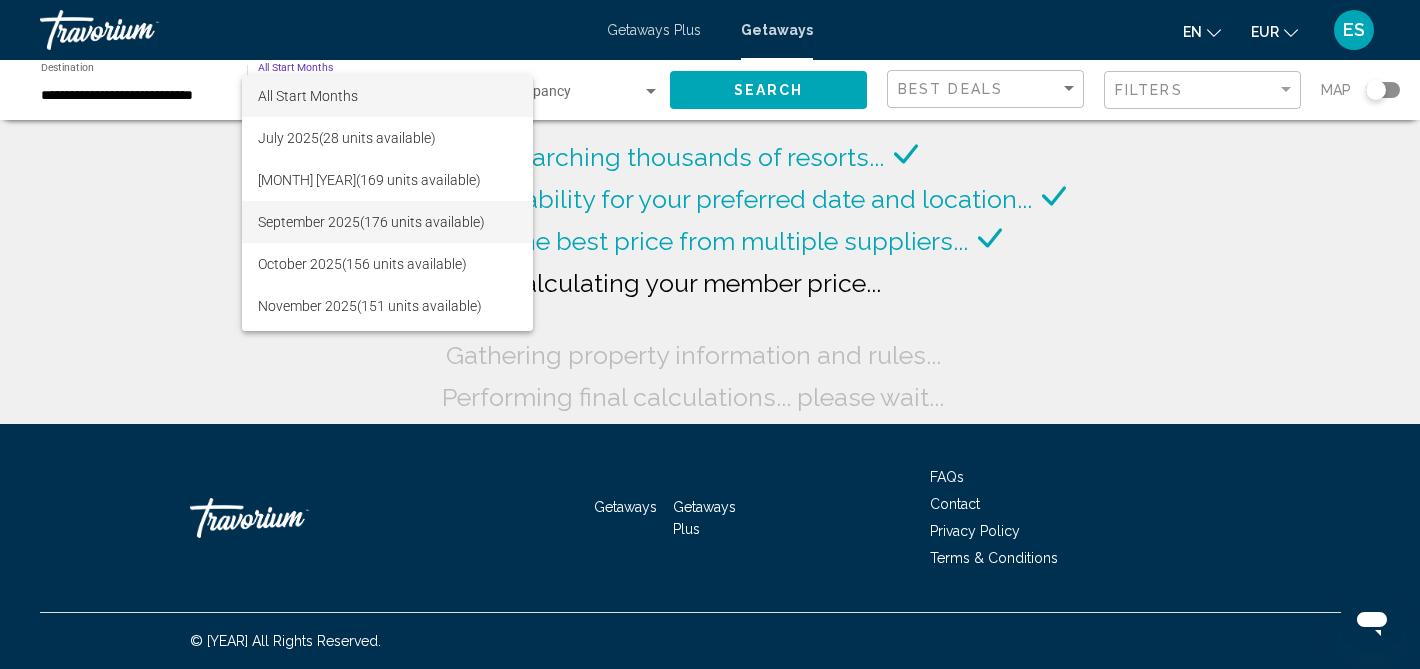 click on "[MONTH] [YEAR] ([UNITS] units available)" at bounding box center (387, 222) 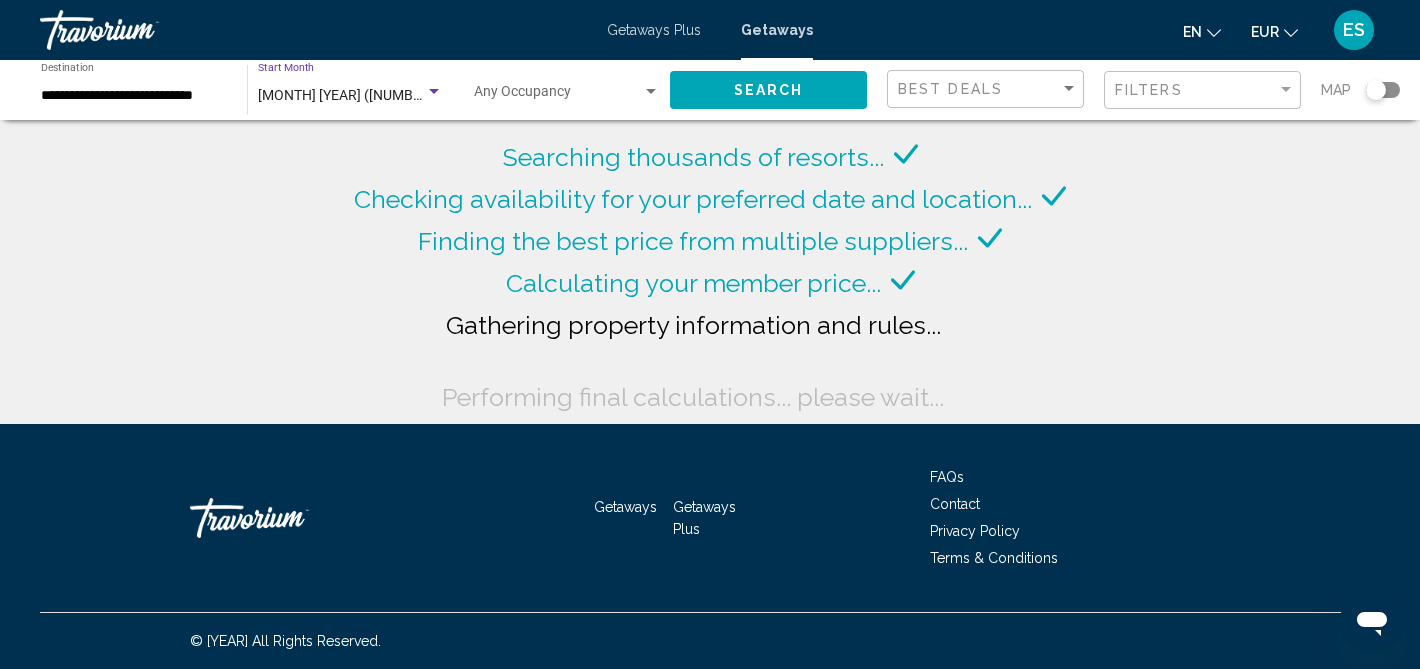 click on "Search" at bounding box center (769, 91) 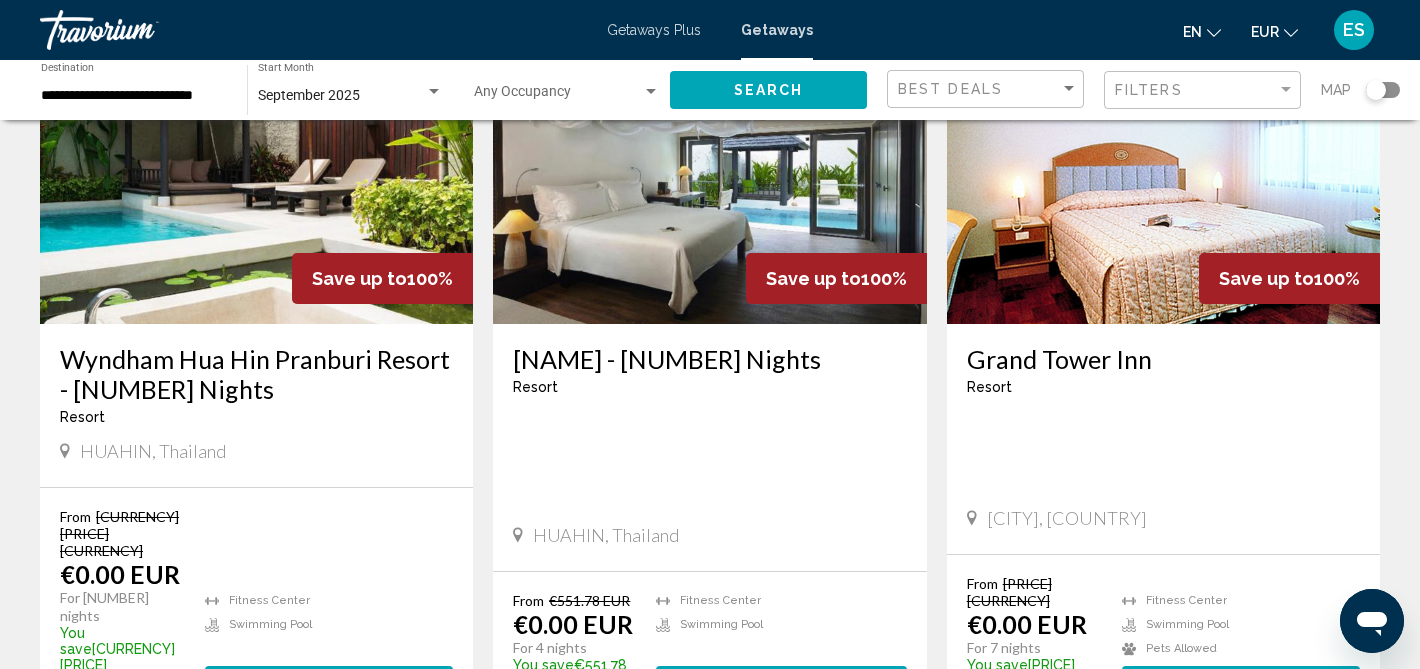 scroll, scrollTop: 207, scrollLeft: 0, axis: vertical 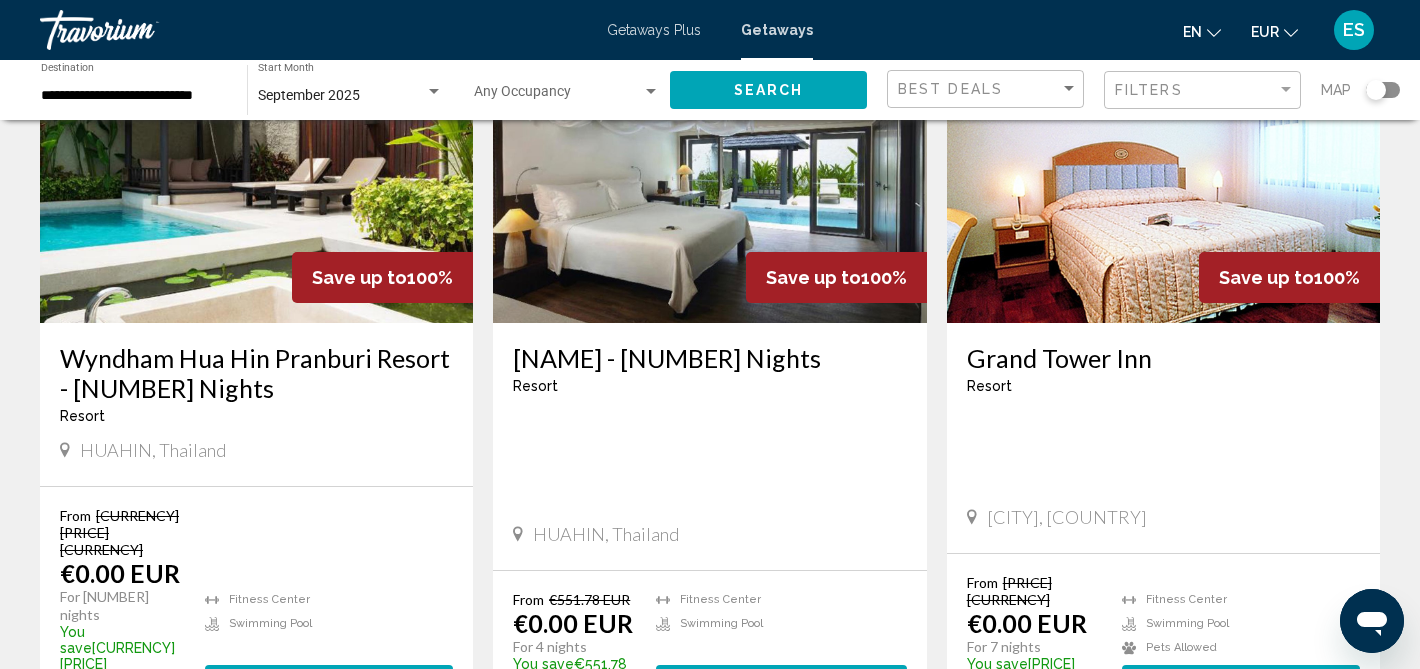 click at bounding box center (709, 163) 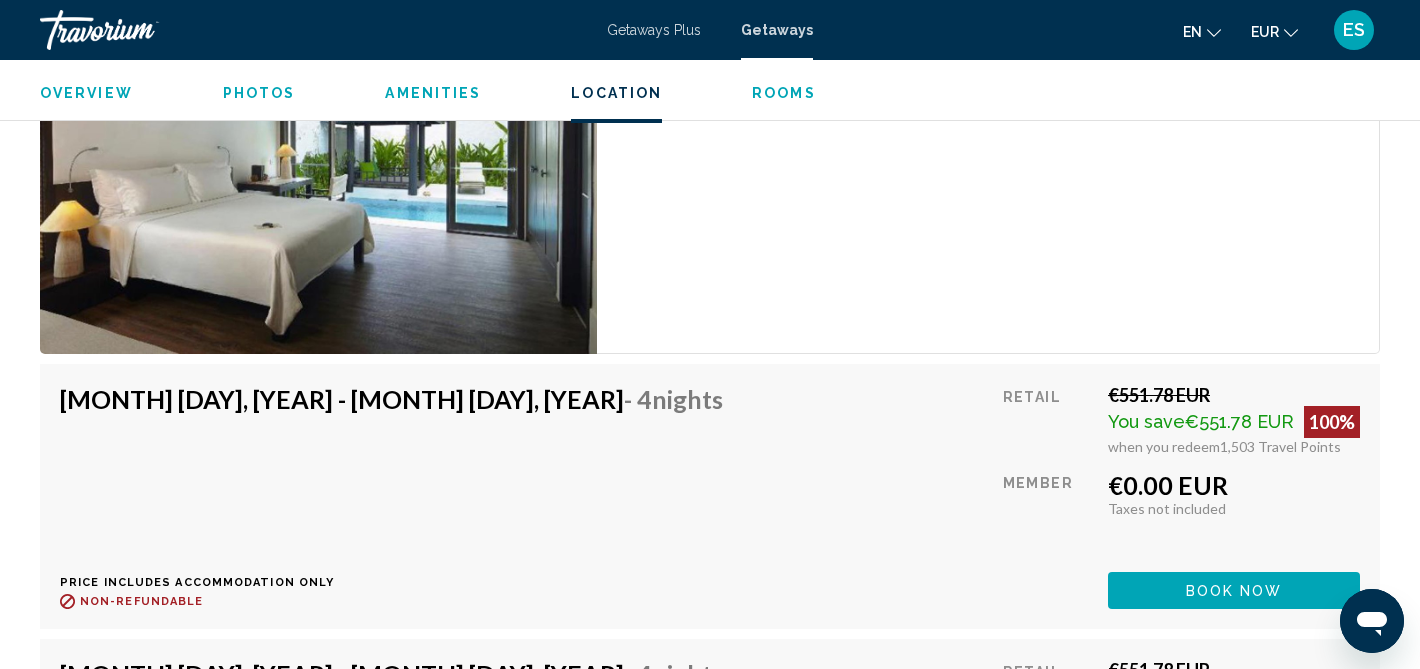 scroll, scrollTop: 3044, scrollLeft: 0, axis: vertical 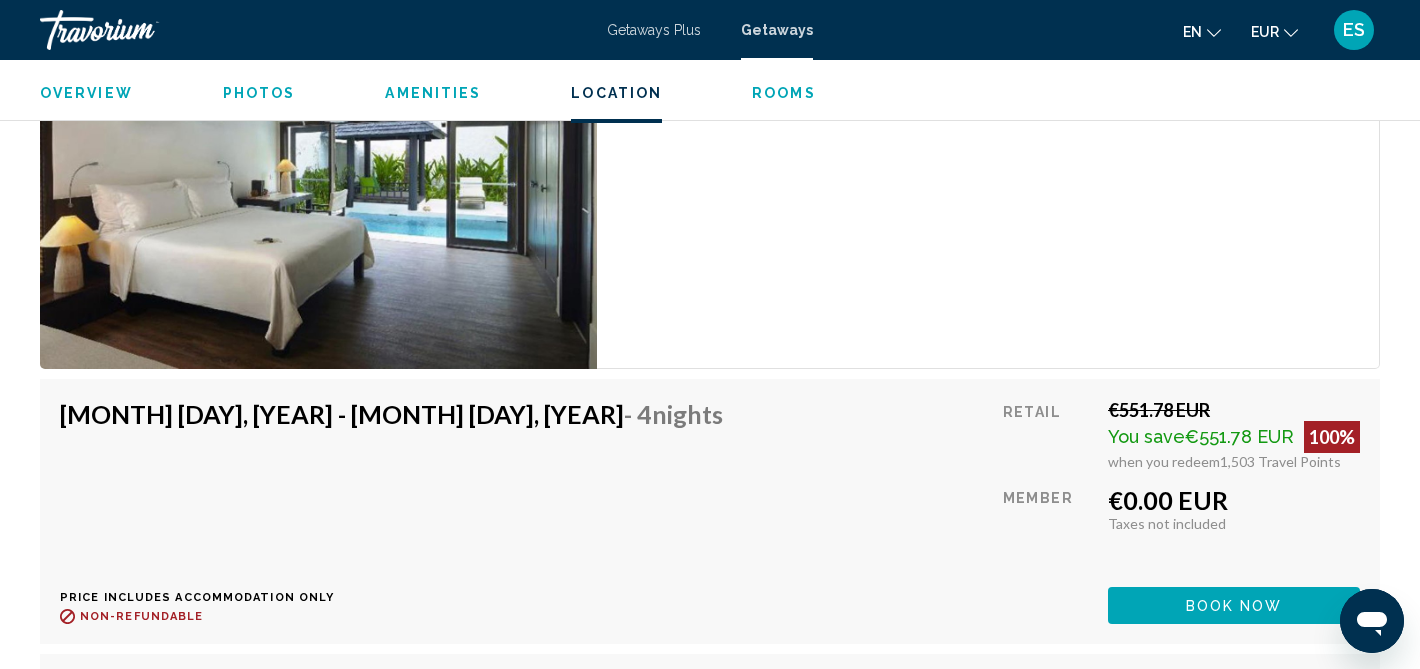 drag, startPoint x: 1145, startPoint y: 490, endPoint x: 1289, endPoint y: 490, distance: 144 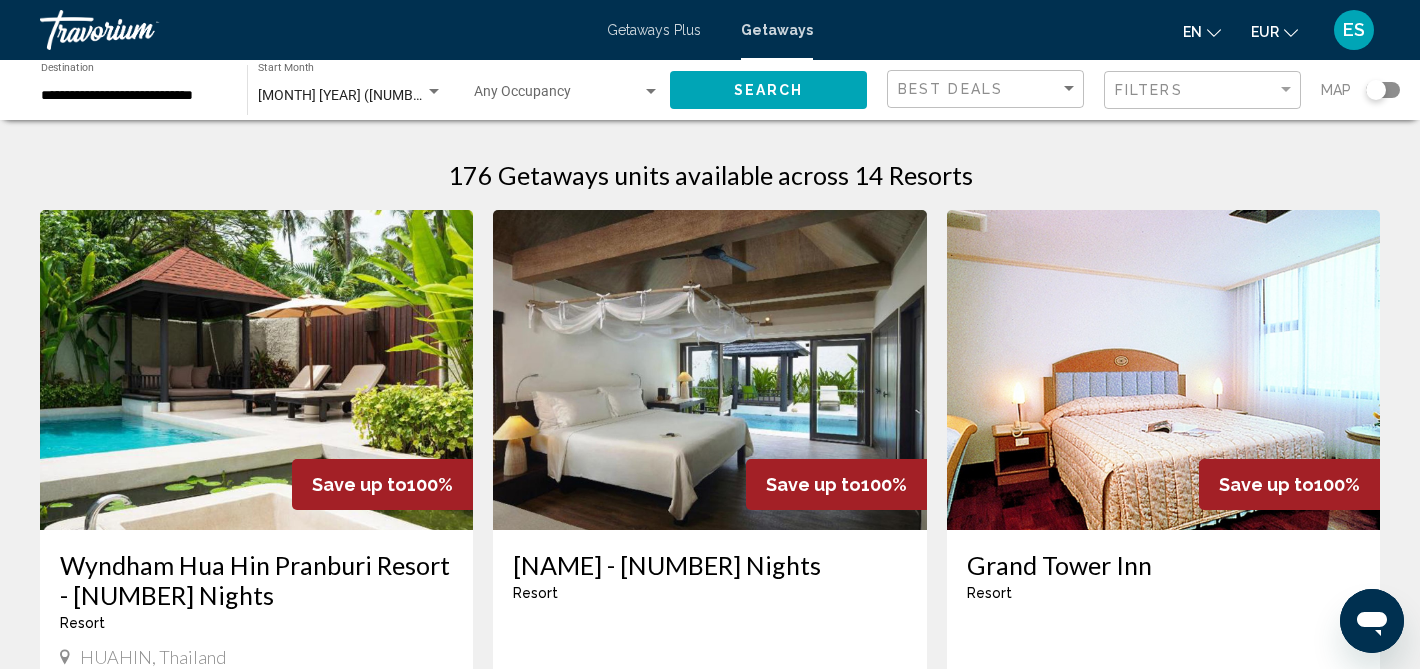 click on "[MONTH] [YEAR] ([NUMBER] units available)" at bounding box center (394, 95) 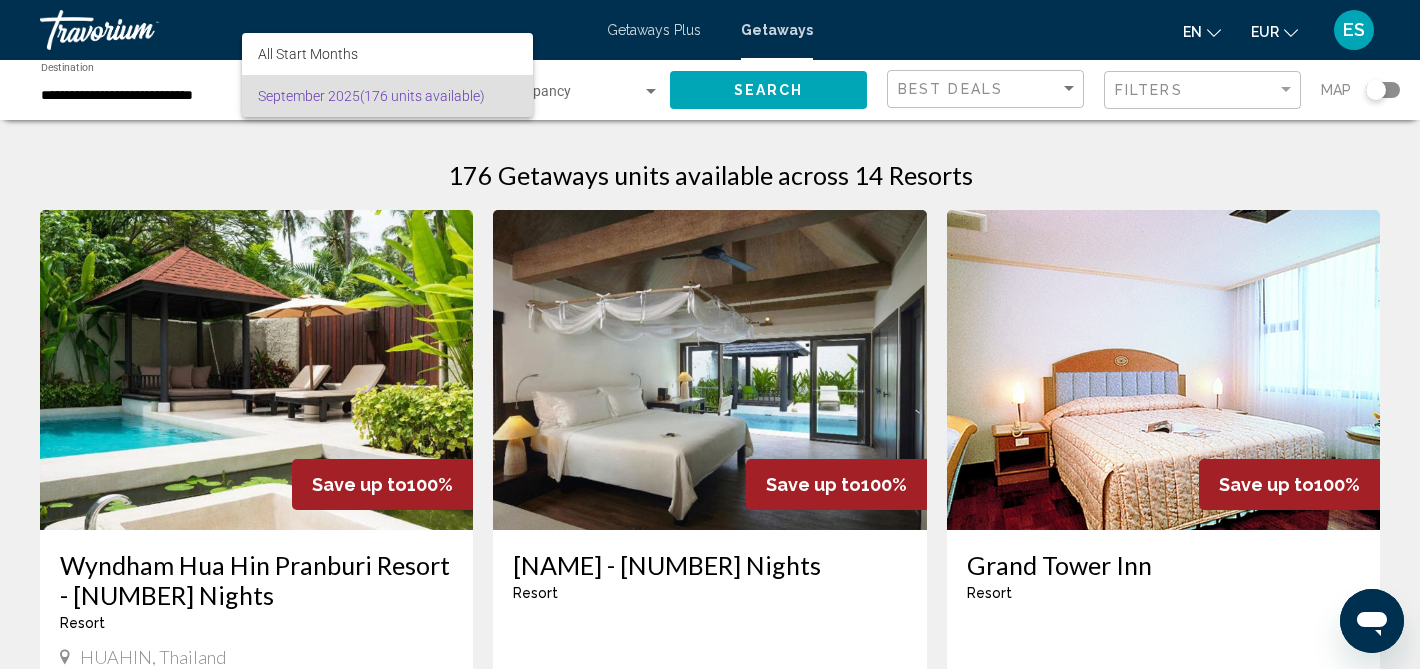 click at bounding box center (710, 334) 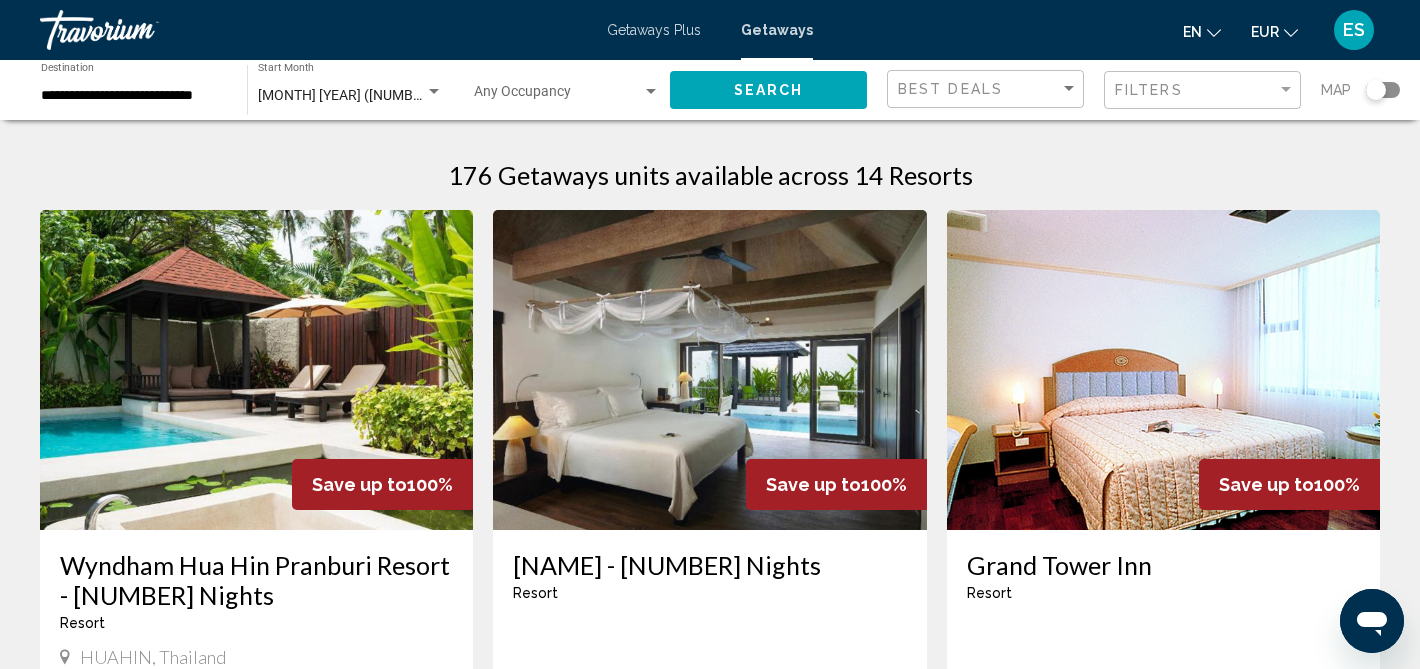 click on "Getaways Plus" at bounding box center [654, 30] 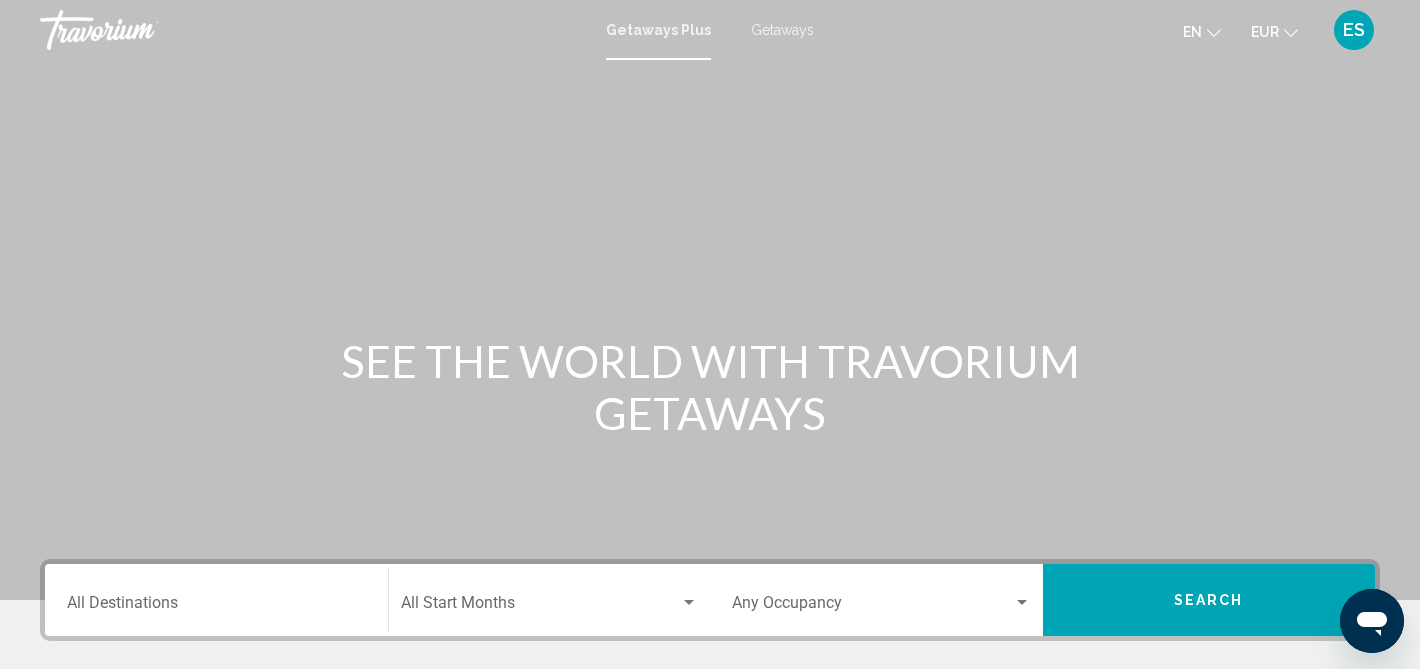 click on "Destination All Destinations" at bounding box center [216, 600] 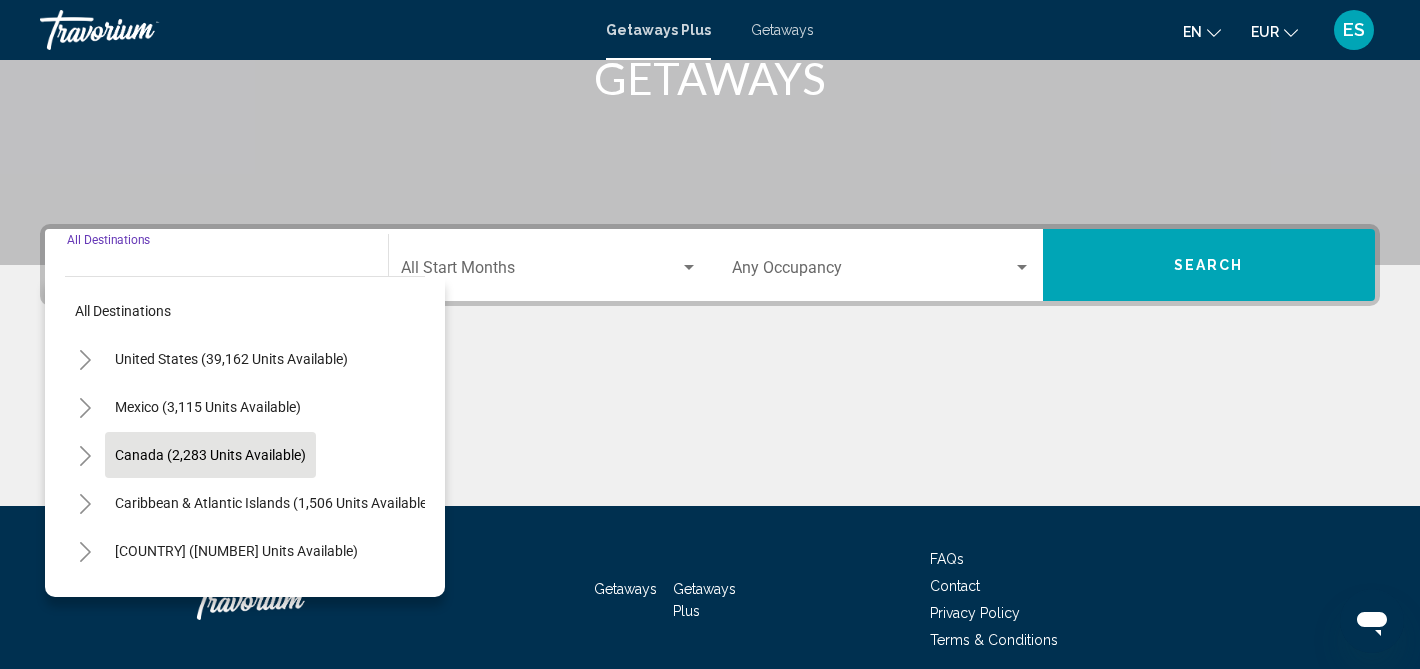 scroll, scrollTop: 417, scrollLeft: 0, axis: vertical 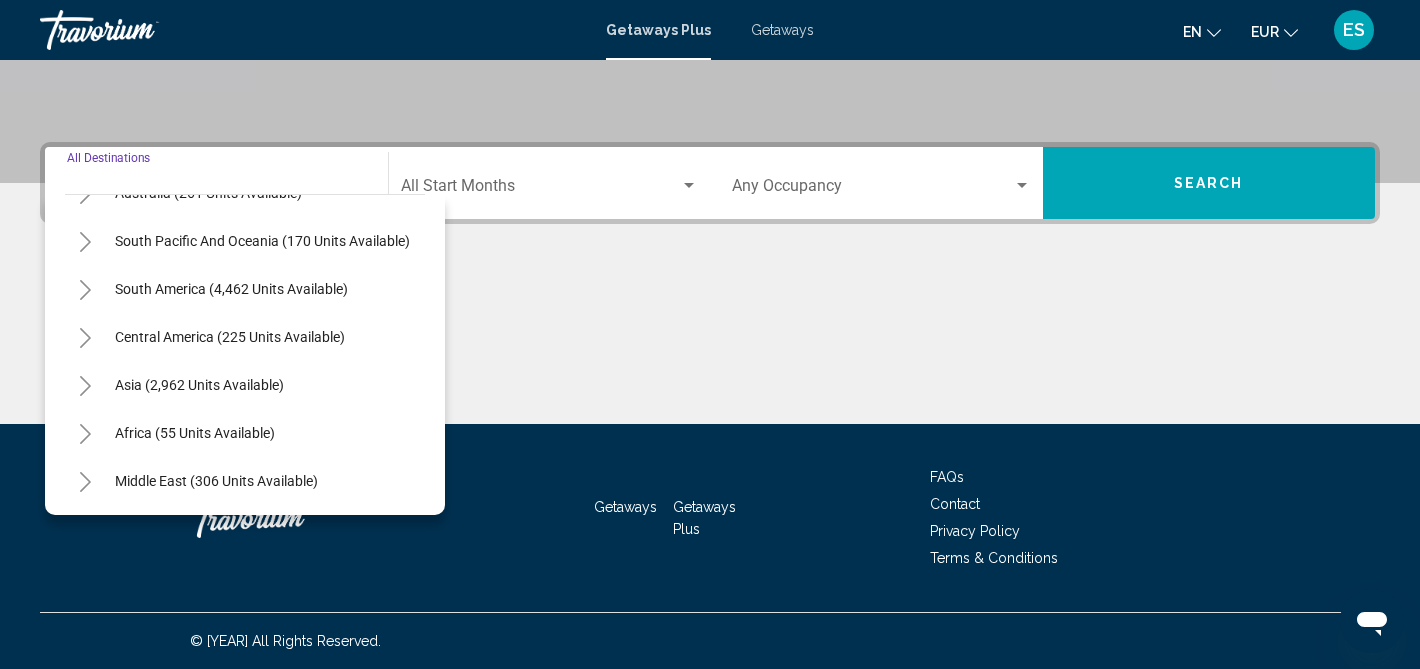 click at bounding box center (85, 386) 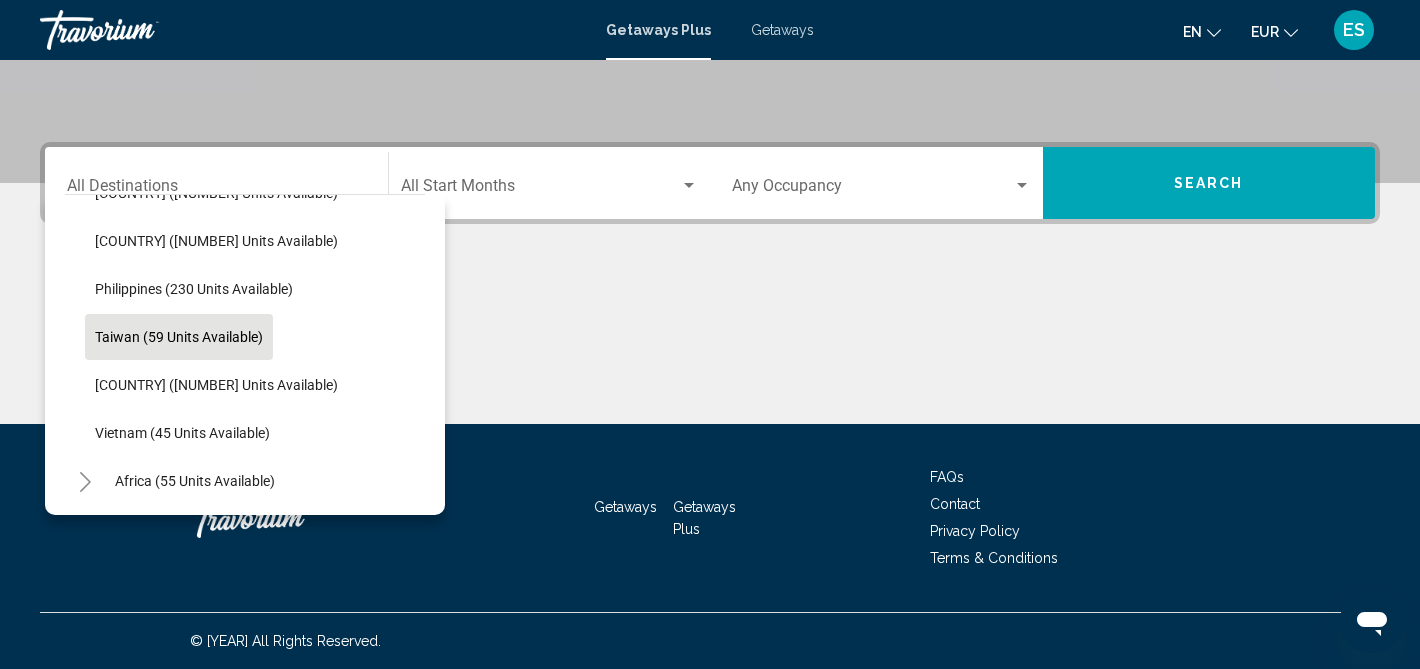 scroll, scrollTop: 758, scrollLeft: 0, axis: vertical 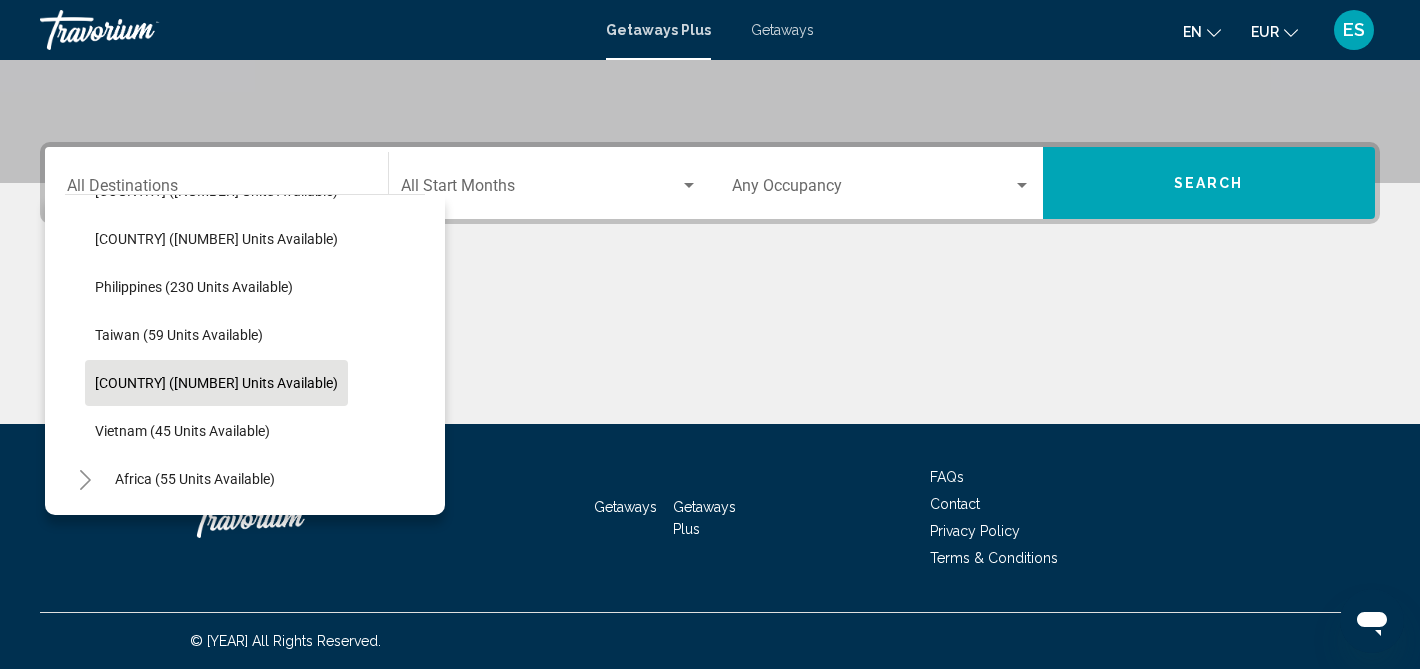 click on "[COUNTRY] ([NUMBER] units available)" at bounding box center [193, -1] 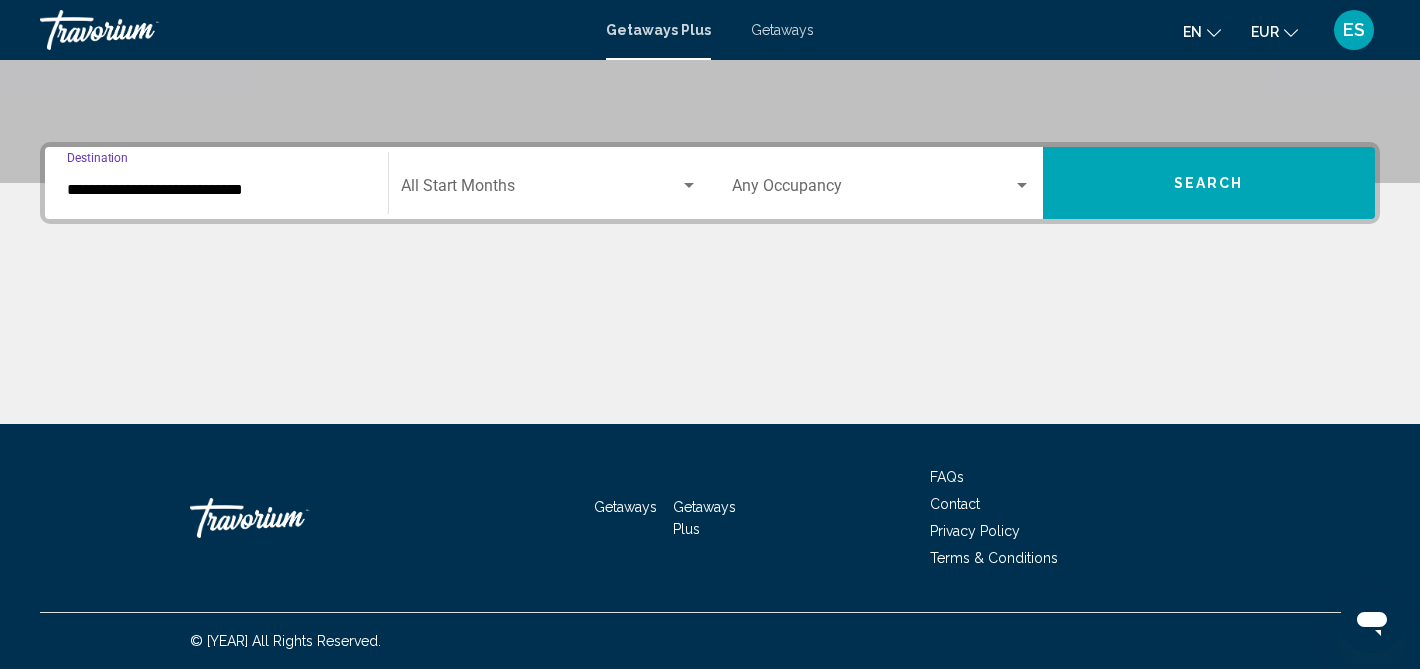 click on "Start Month All Start Months" at bounding box center [550, 183] 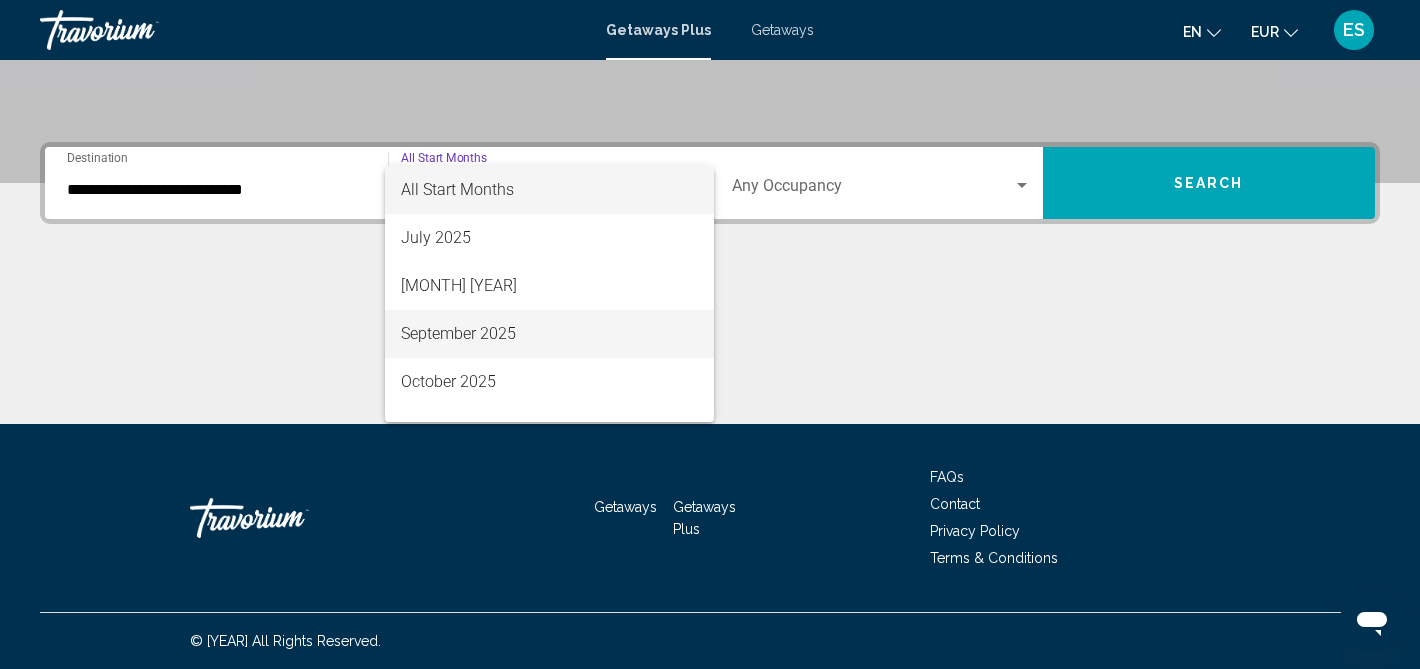click on "September 2025" at bounding box center (550, 334) 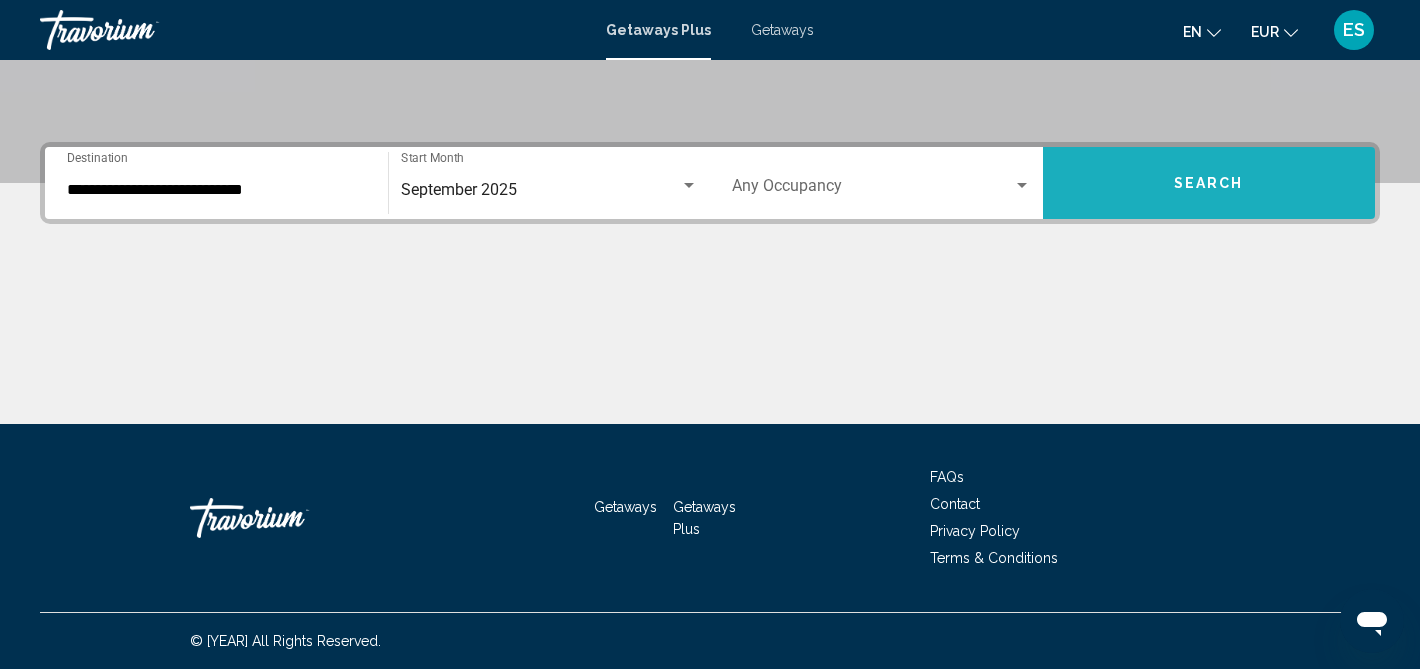 click on "Search" at bounding box center [1209, 183] 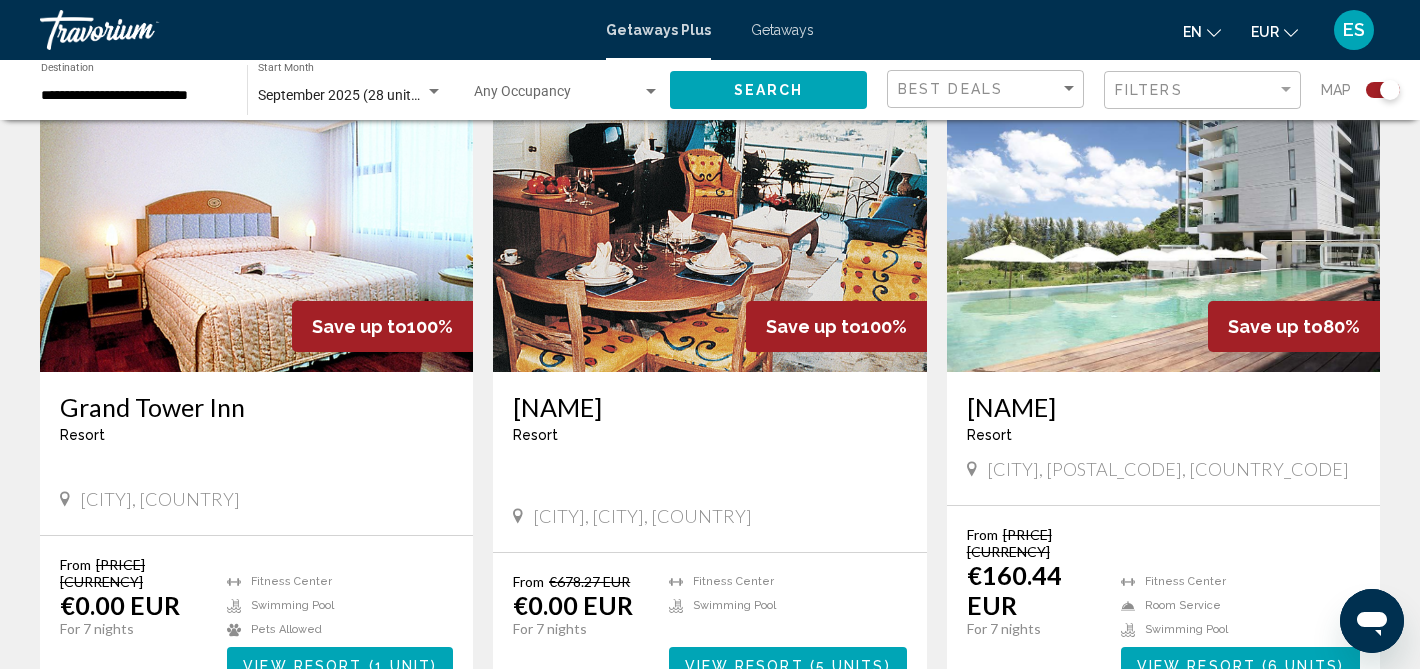 scroll, scrollTop: 782, scrollLeft: 0, axis: vertical 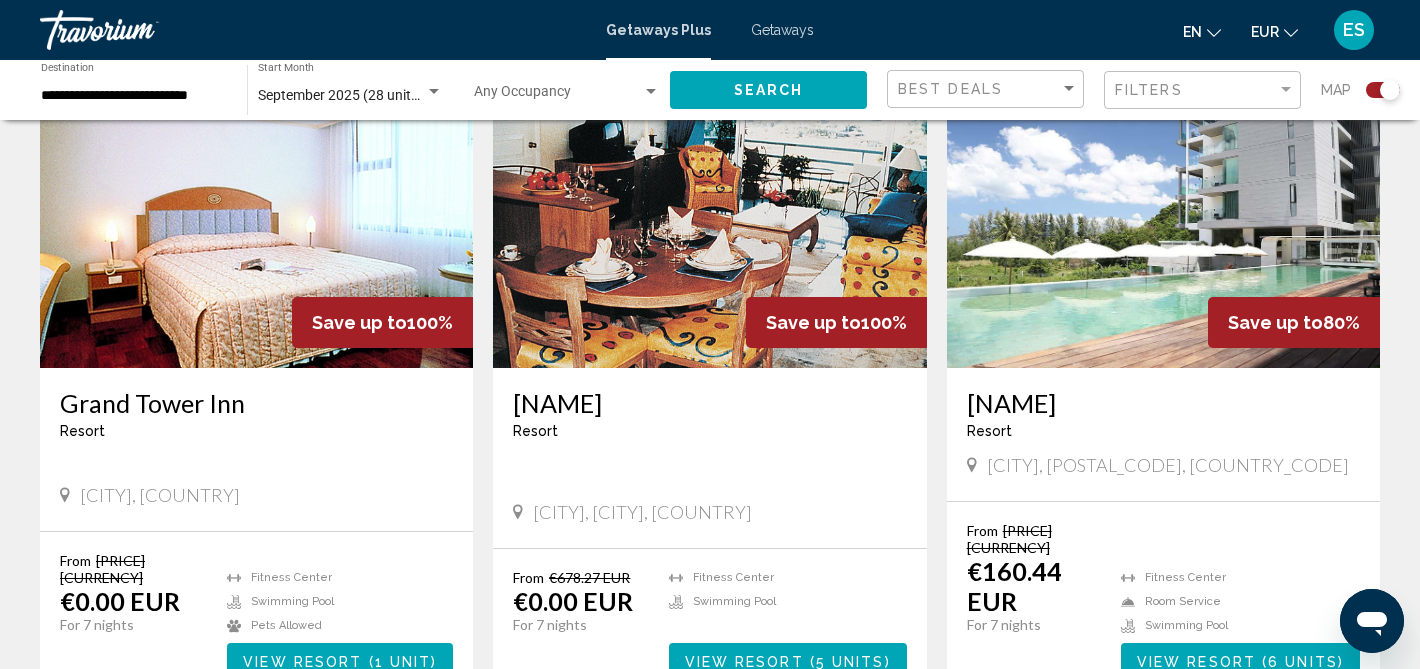 click at bounding box center [709, 208] 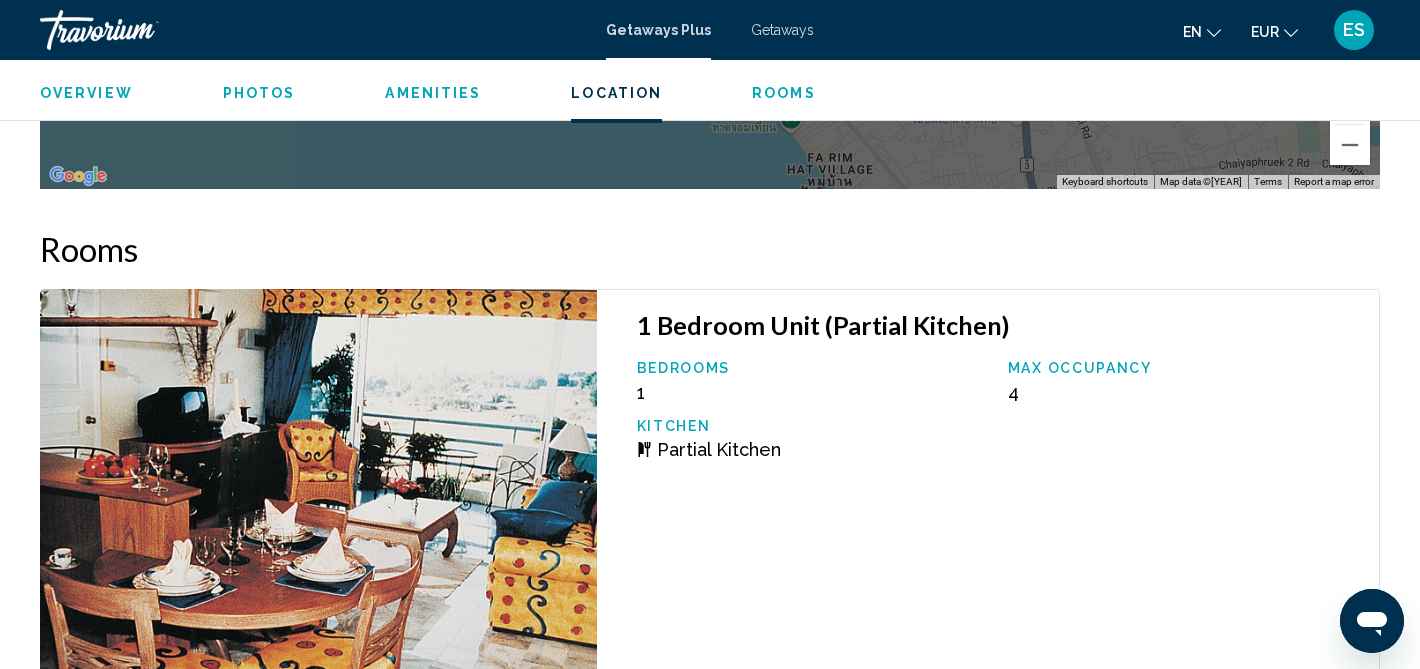 scroll, scrollTop: 2386, scrollLeft: 0, axis: vertical 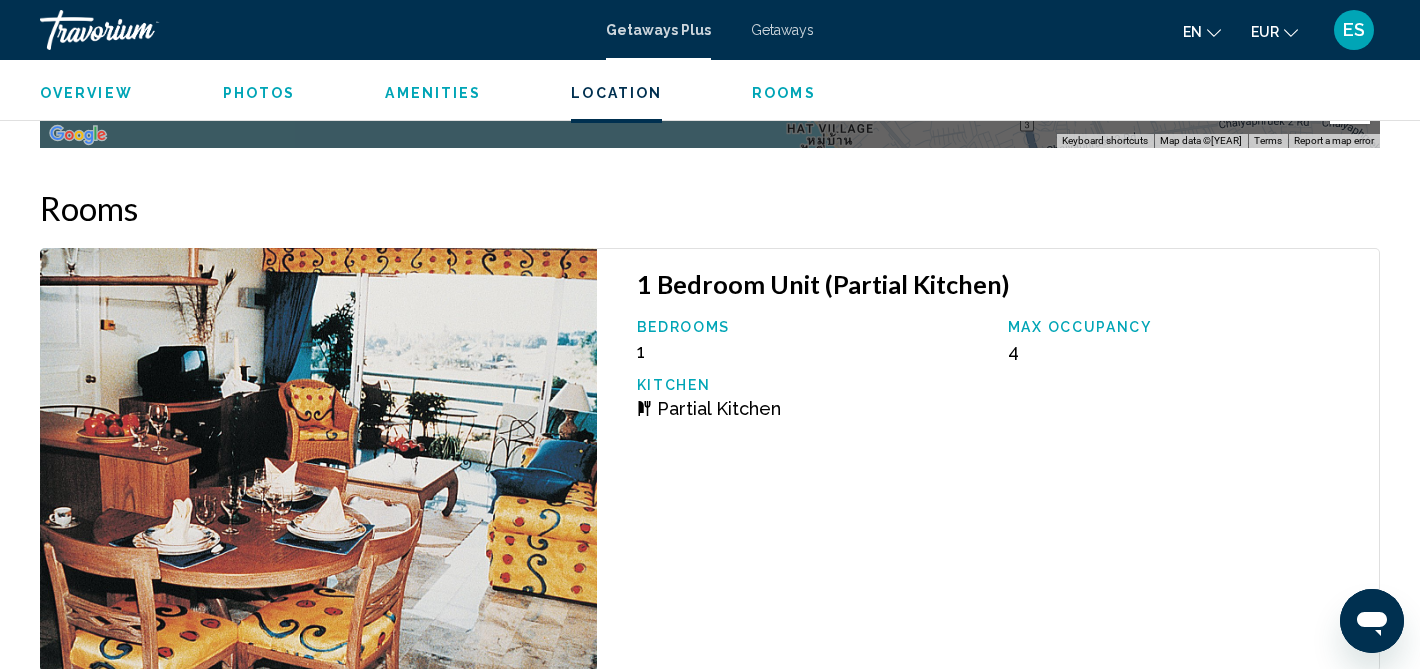 drag, startPoint x: 1027, startPoint y: 363, endPoint x: 991, endPoint y: 363, distance: 36 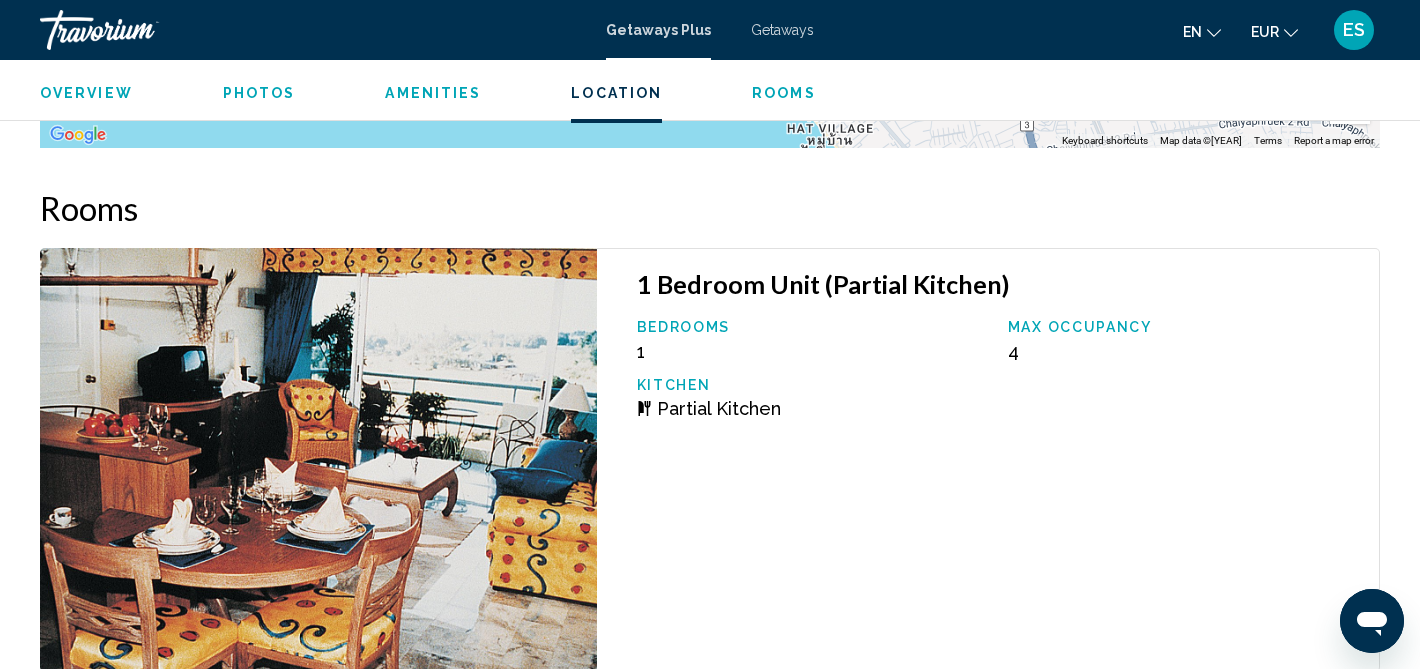 click on "Max Occupancy 4" at bounding box center [1183, 340] 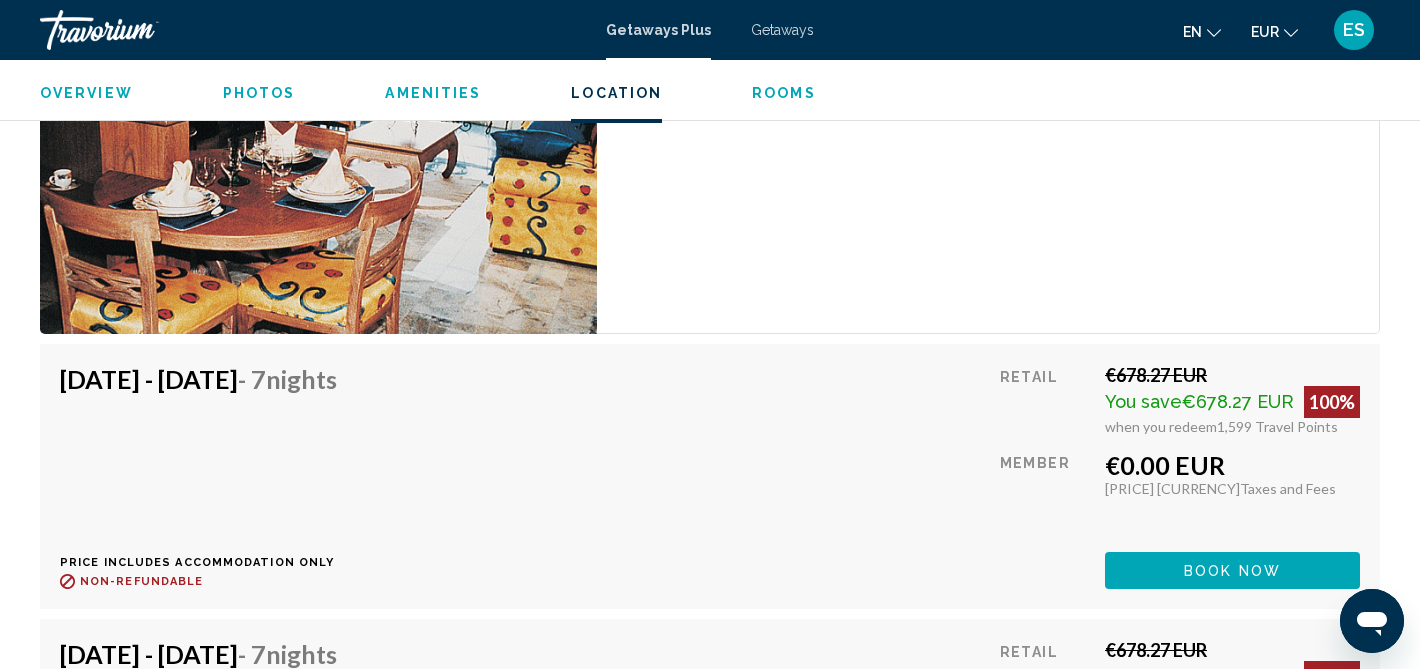 scroll, scrollTop: 2685, scrollLeft: 0, axis: vertical 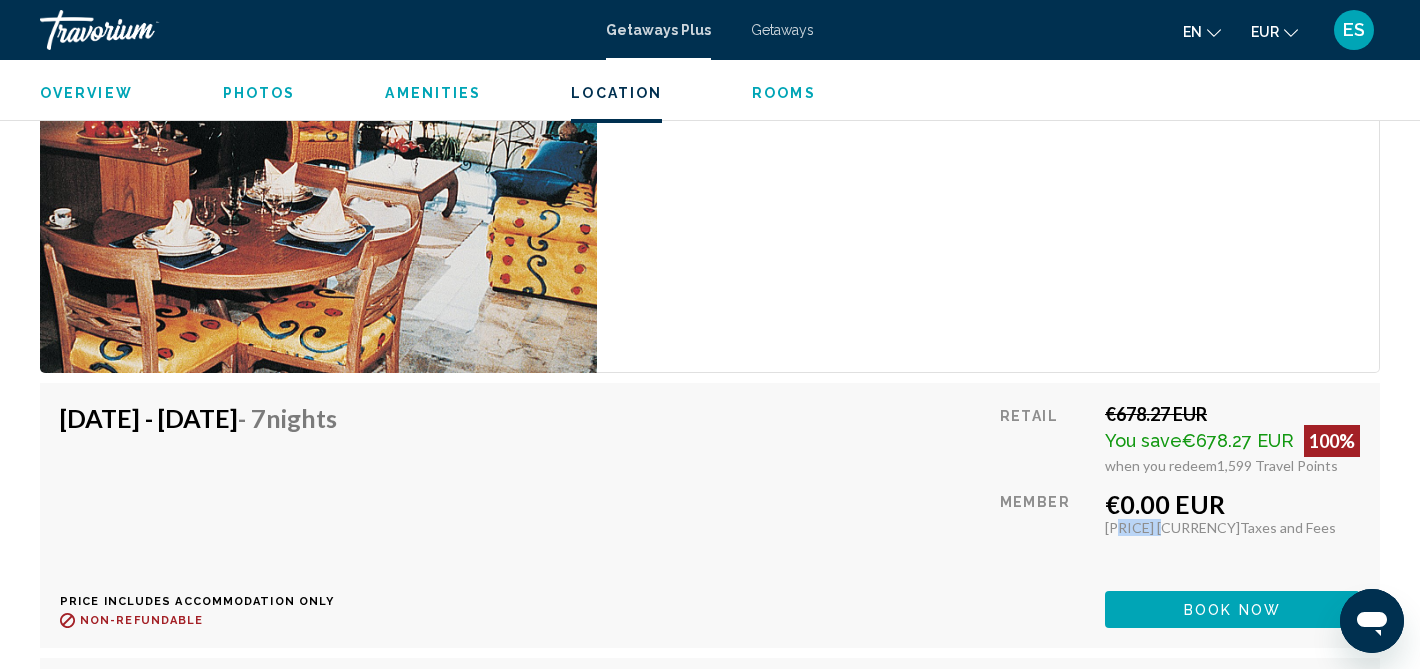drag, startPoint x: 1110, startPoint y: 525, endPoint x: 1162, endPoint y: 526, distance: 52.009613 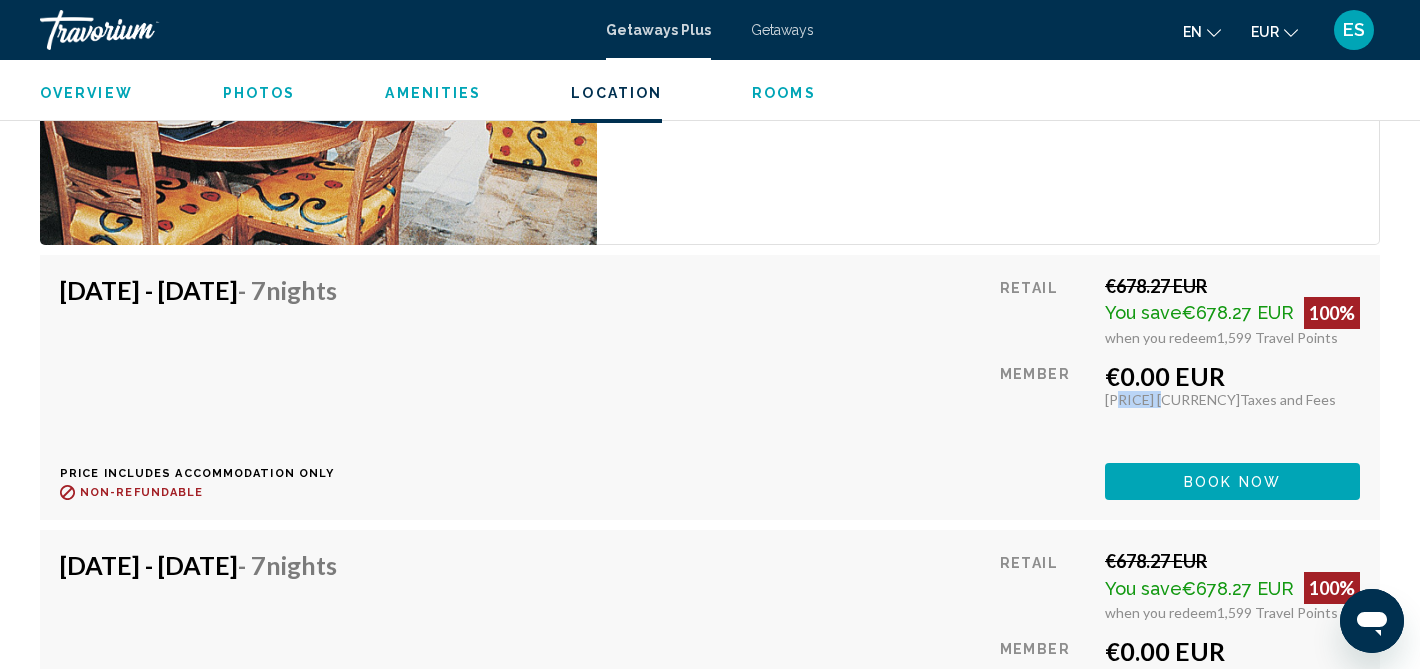 scroll, scrollTop: 2807, scrollLeft: 0, axis: vertical 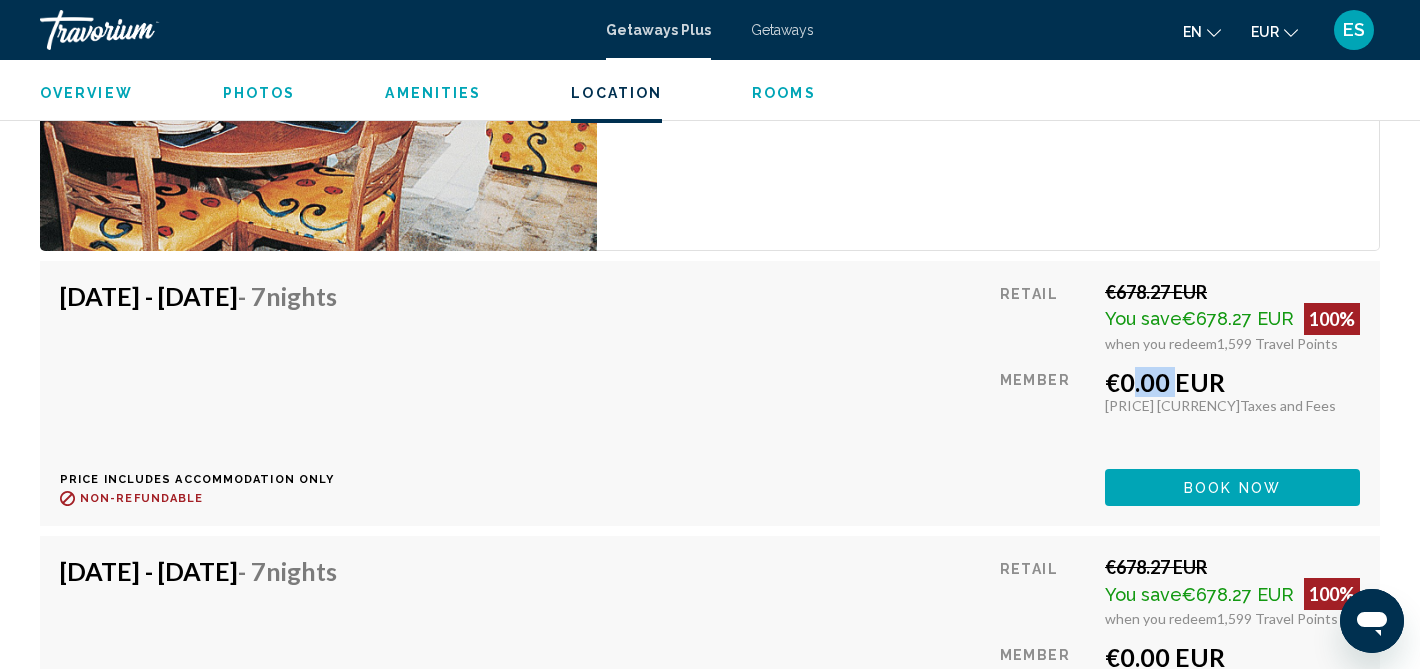 drag, startPoint x: 1116, startPoint y: 376, endPoint x: 1168, endPoint y: 376, distance: 52 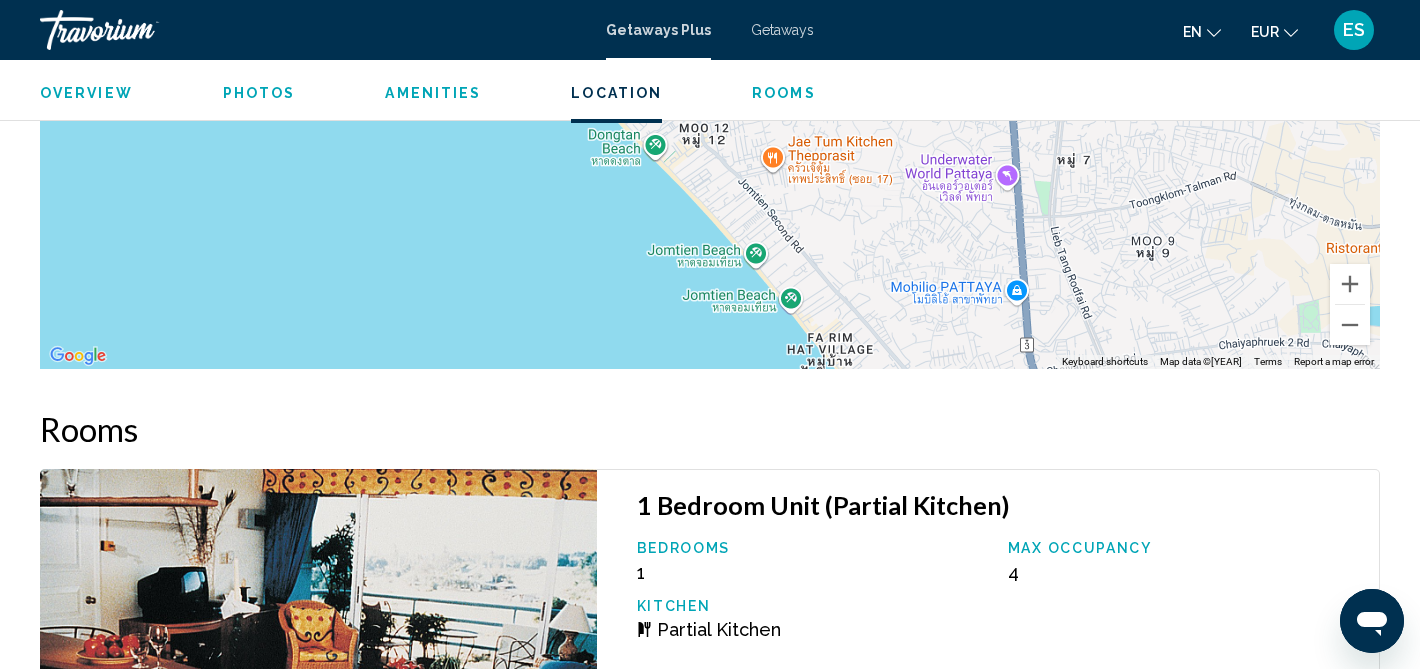 scroll, scrollTop: 2185, scrollLeft: 0, axis: vertical 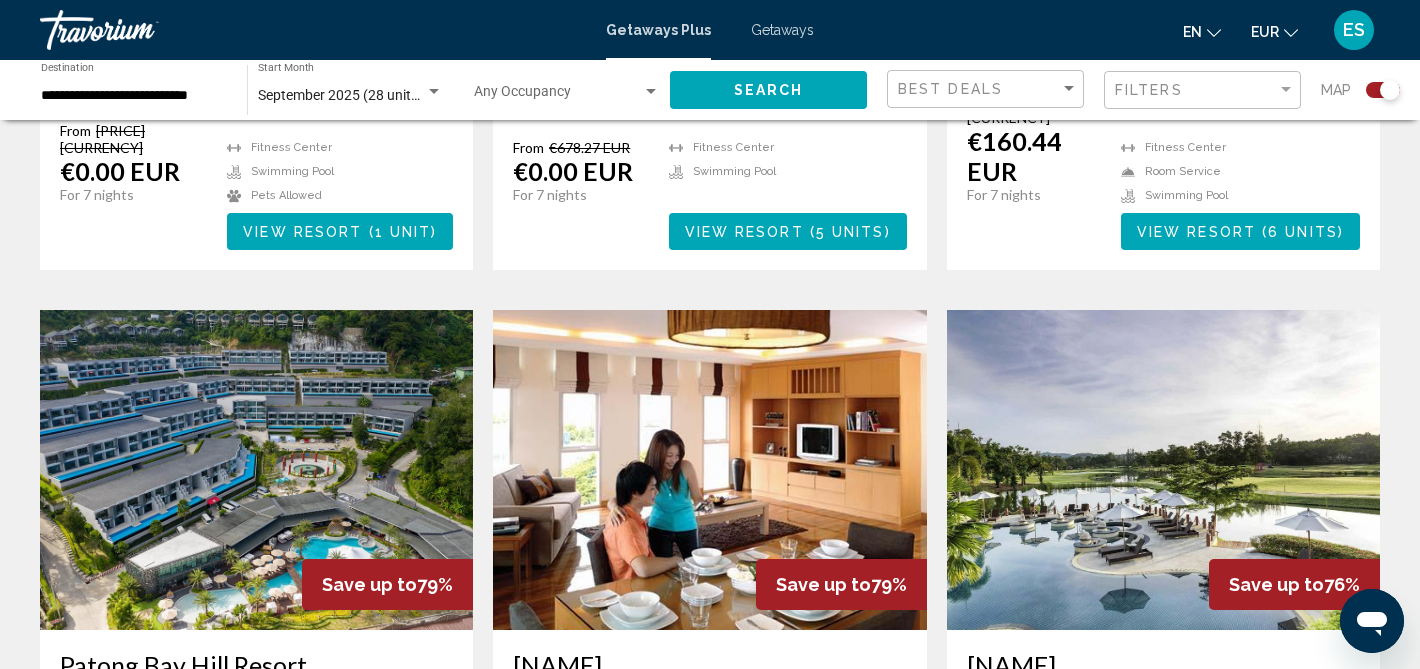 click at bounding box center [1163, 470] 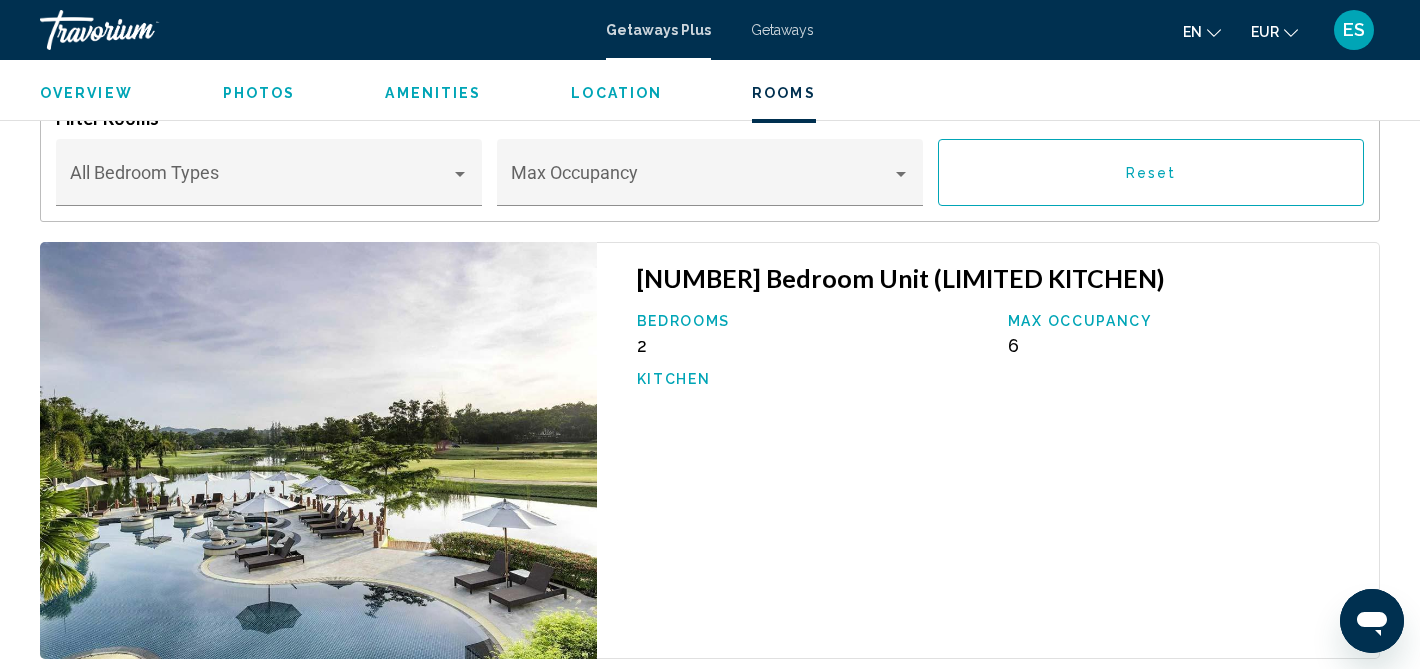scroll, scrollTop: 2787, scrollLeft: 0, axis: vertical 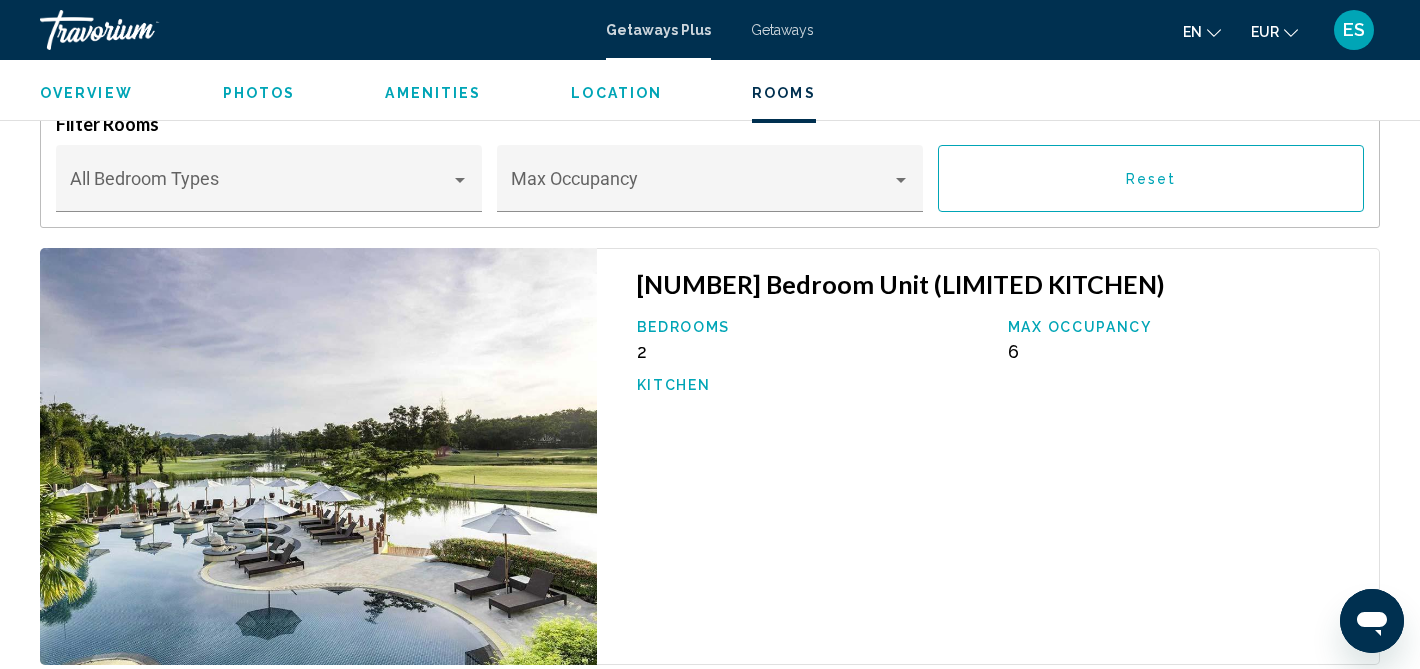 drag, startPoint x: 1033, startPoint y: 358, endPoint x: 988, endPoint y: 358, distance: 45 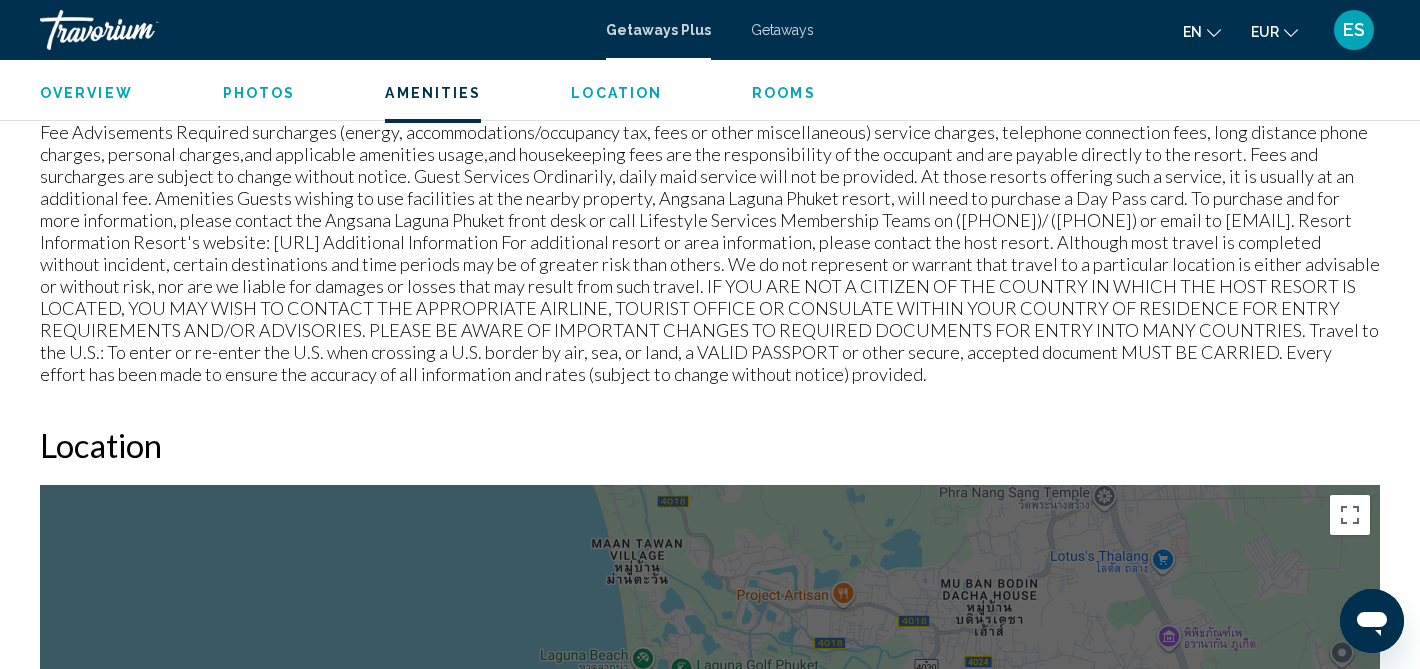 scroll, scrollTop: 1690, scrollLeft: 0, axis: vertical 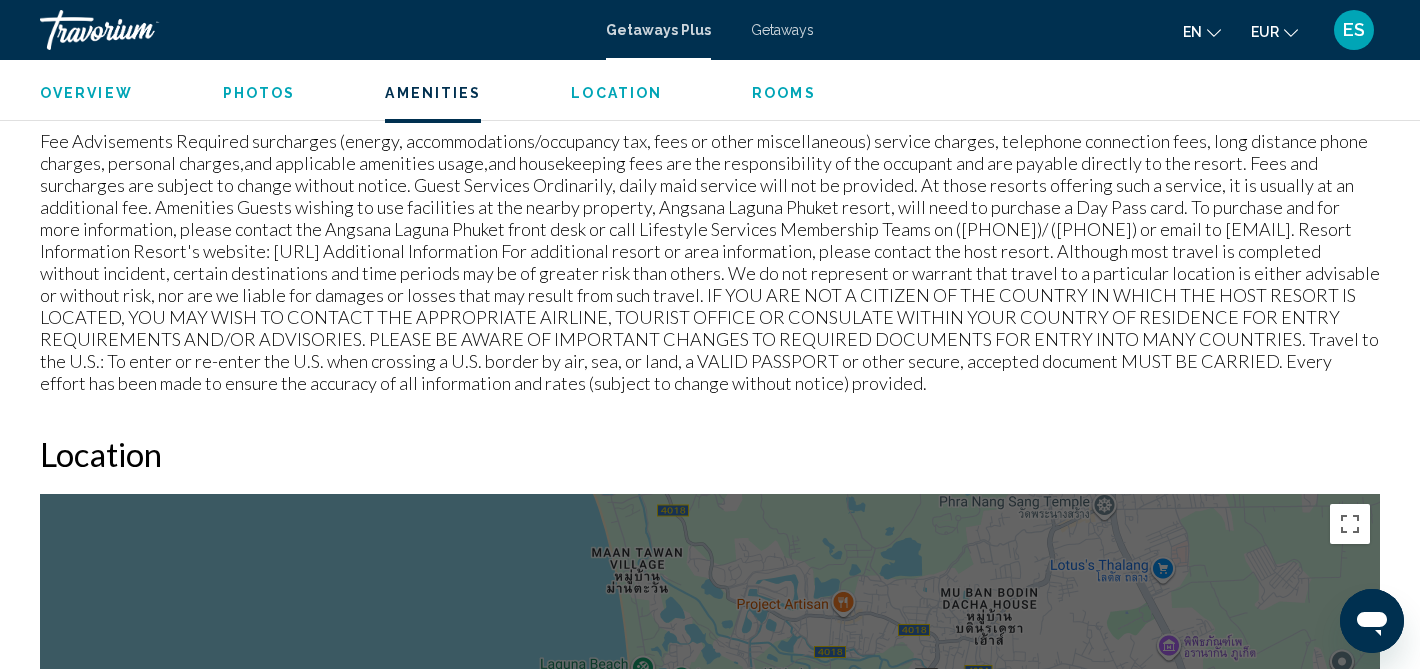 click on "Overview Type Resort All-Inclusive No All-Inclusive Address [NUMBER] [STREET] [NEIGHBORHOOD] [CITY], [POSTAL_CODE], [COUNTRY] Description Located amid palm trees and lush tropical surroundings, overlooking the golf club's scenic fairways, sits the family-friendly [NAME]. Units are spacious and feature a separate living and dining area, kitchen, and modern furnishings. With a variety of on-site amenities, including a swimming pool with waterslide, pool bar, and kids' club, guests will be kept well entertained. The on-site restaurant offers an array of authentic Thai dishes. Read more
Photos Amenities roomservice pool gym No Amenities available. All-Inclusive Information Location ← Move left → Move right ↑ Move up ↓ Move down + Zoom in - Zoom out Home Jump left by 75% End Jump right by 75% Page Up Jump up by 75% Page Down Jump down by 75% To navigate, press the arrow keys. Use ⌘ + scroll to zoom the map Keyboard shortcuts Map Data Map data ©[YEAR] 500 m  Terms" at bounding box center (710, 1088) 